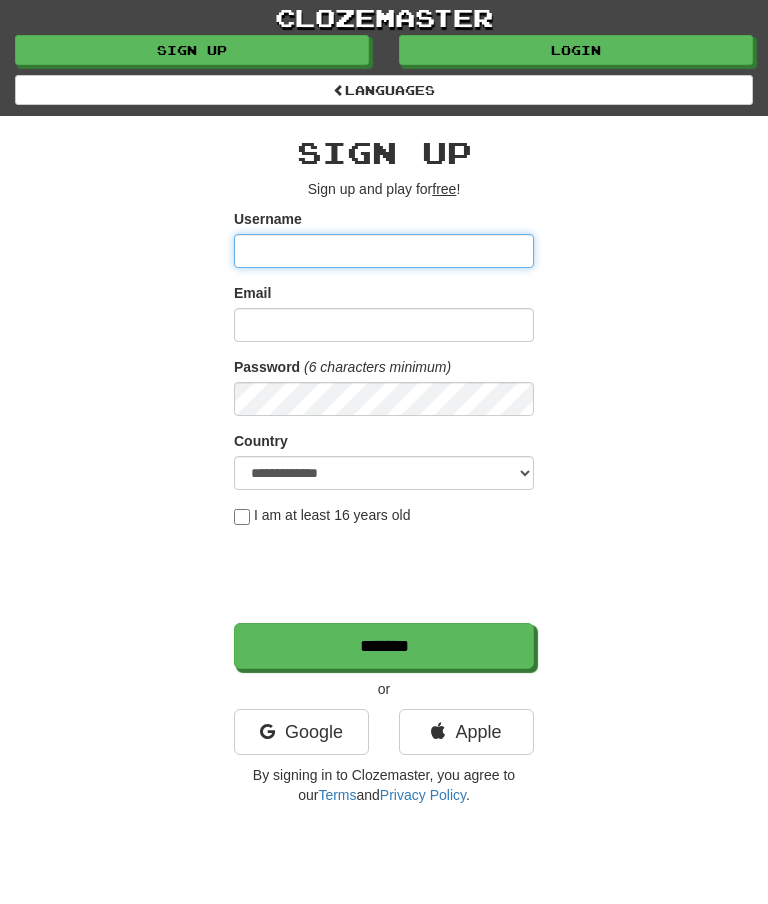 scroll, scrollTop: 0, scrollLeft: 0, axis: both 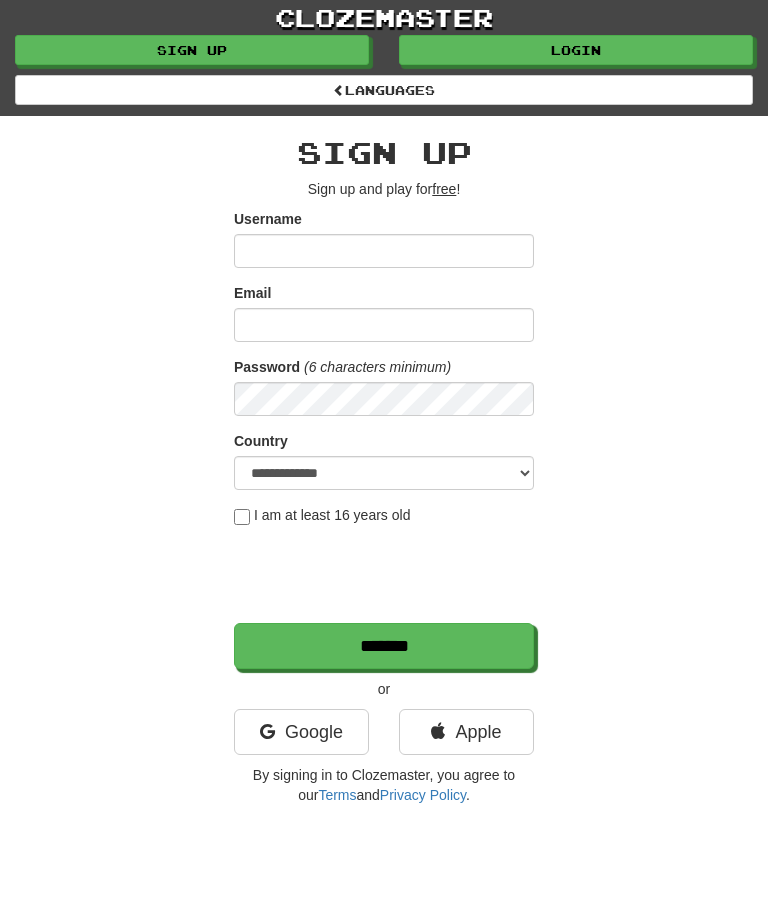 click on "Login" at bounding box center [576, 50] 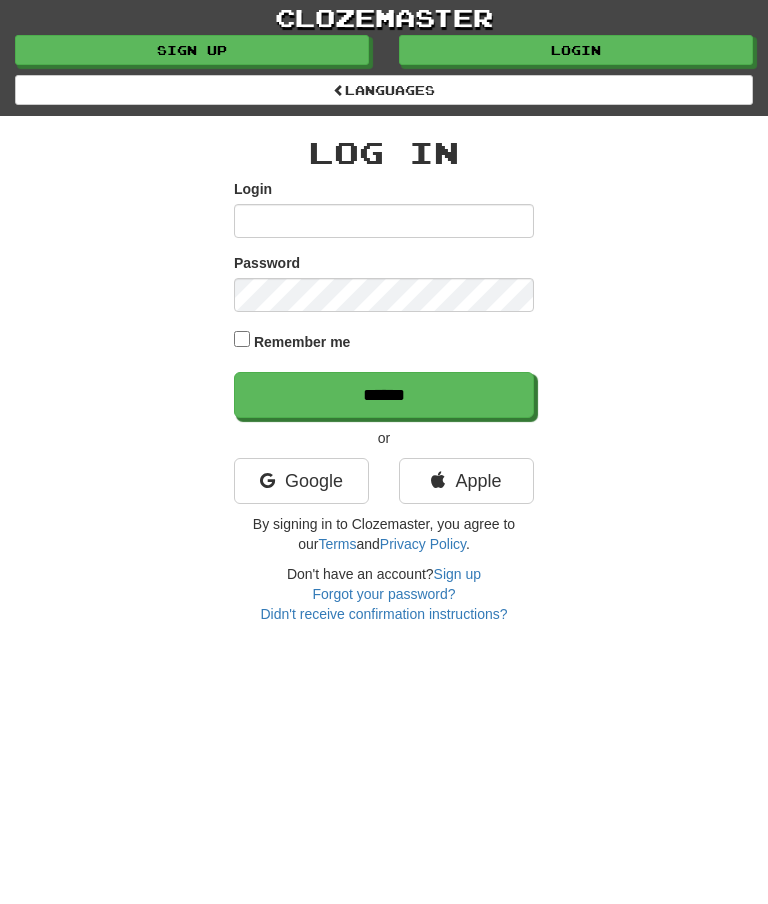 scroll, scrollTop: 0, scrollLeft: 0, axis: both 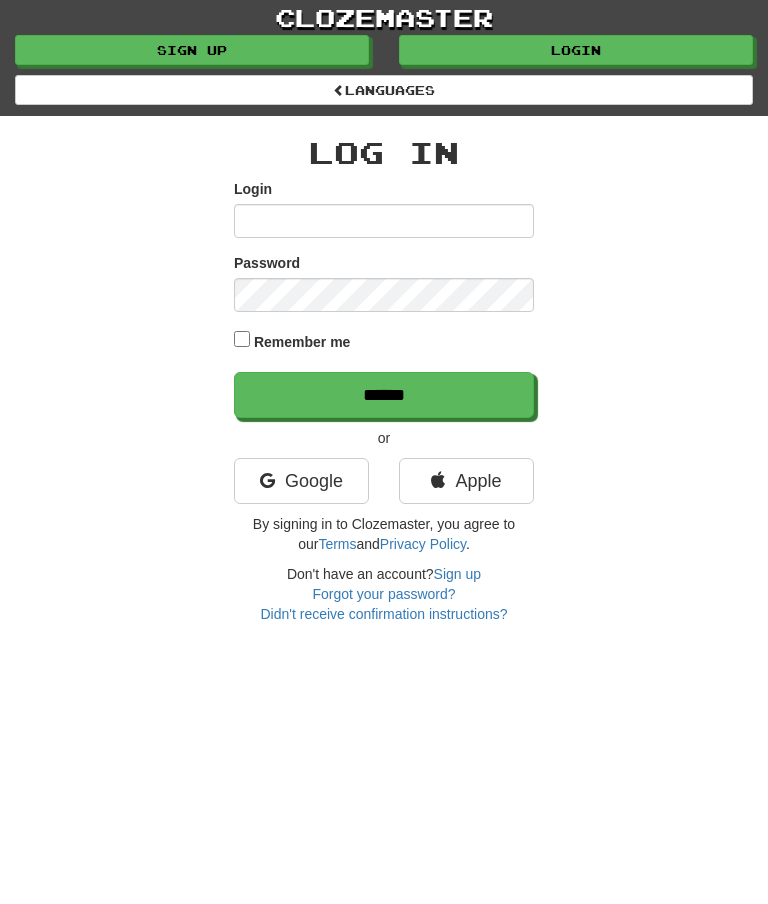 click on "Login" at bounding box center (576, 50) 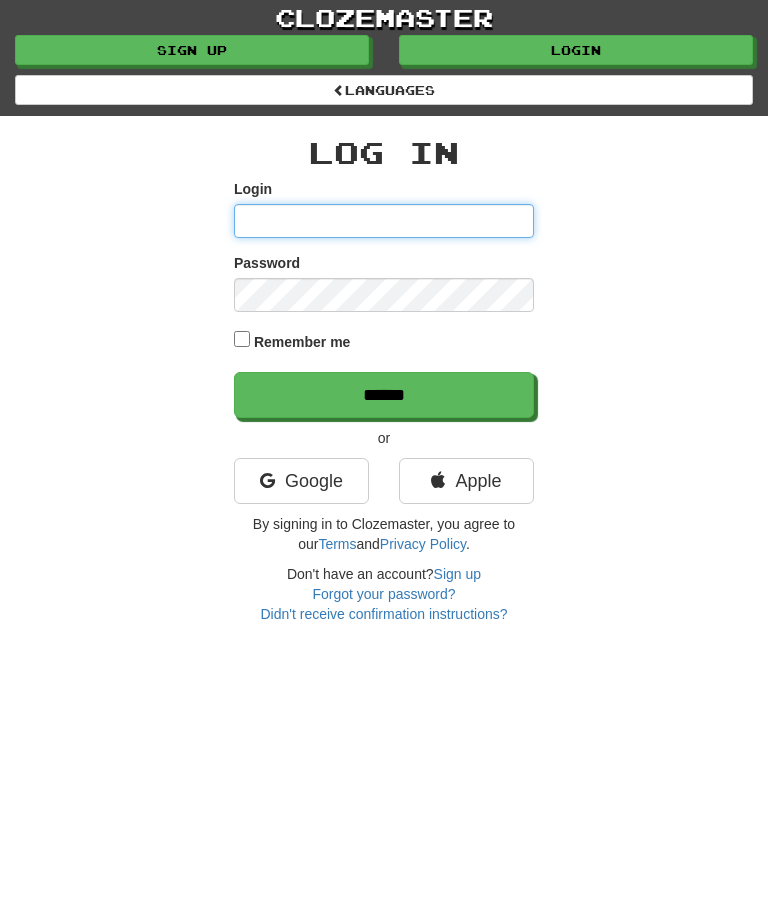 type on "********" 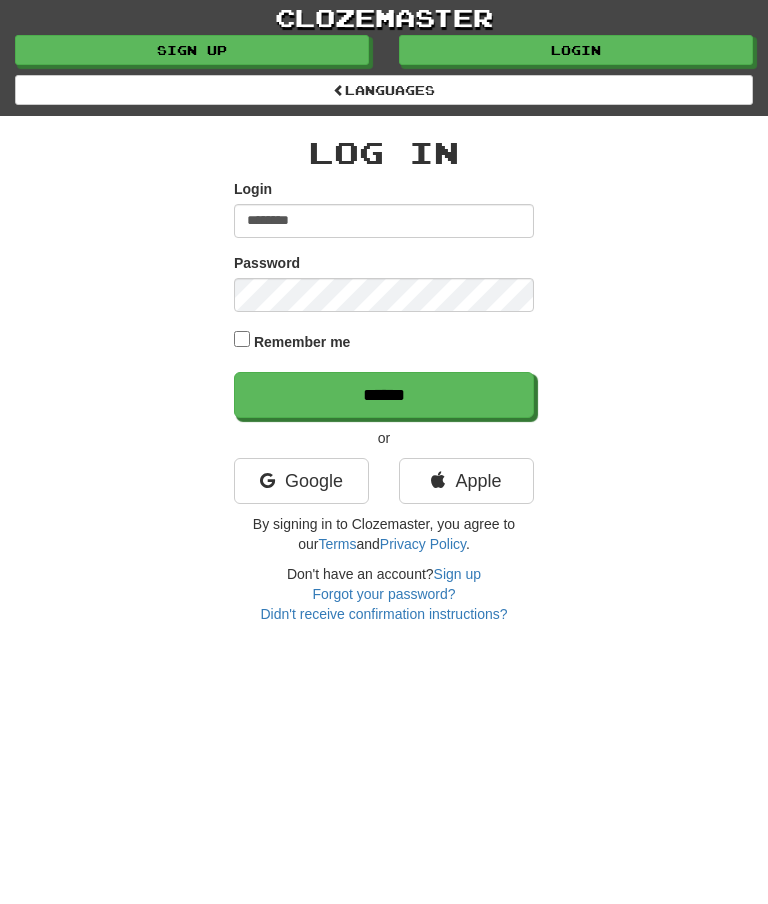 click on "******" at bounding box center (384, 395) 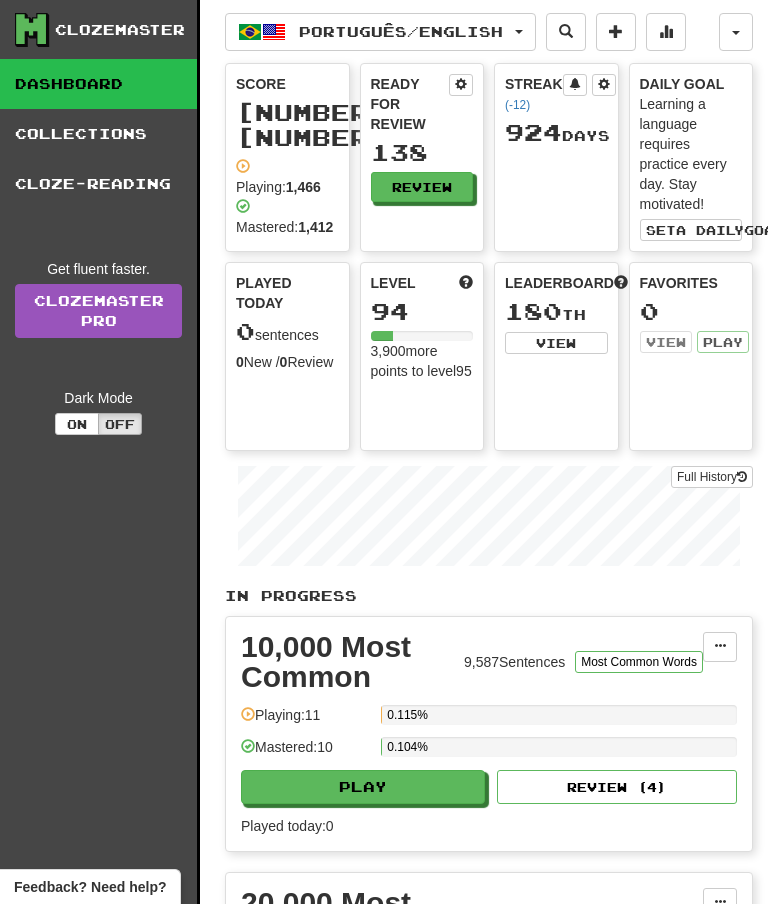 scroll, scrollTop: 0, scrollLeft: 0, axis: both 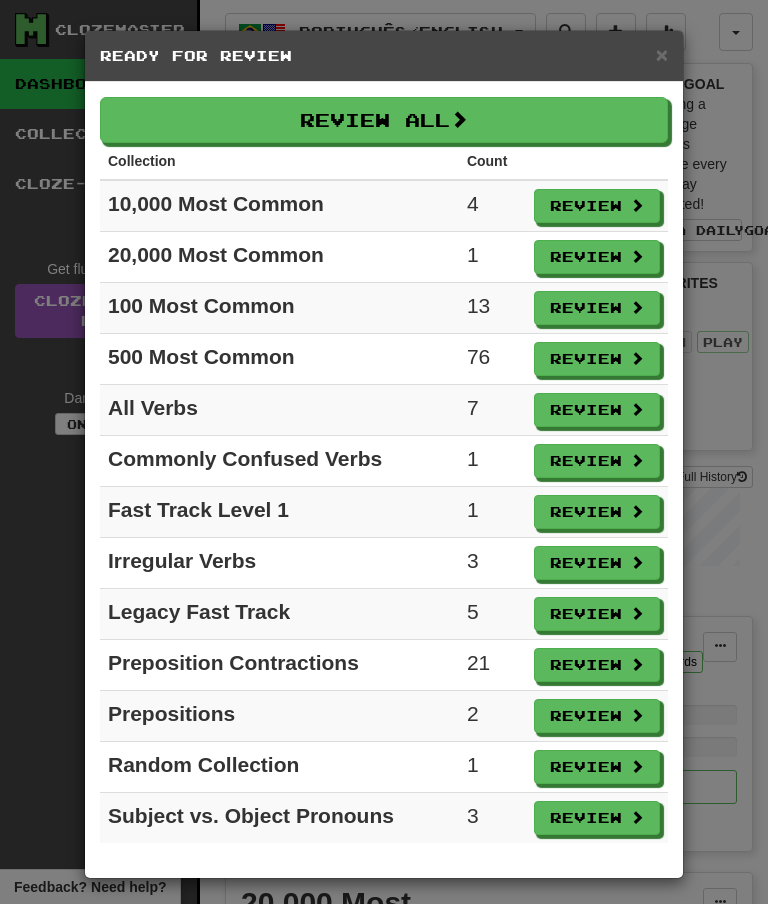 click on "Review All" at bounding box center (384, 120) 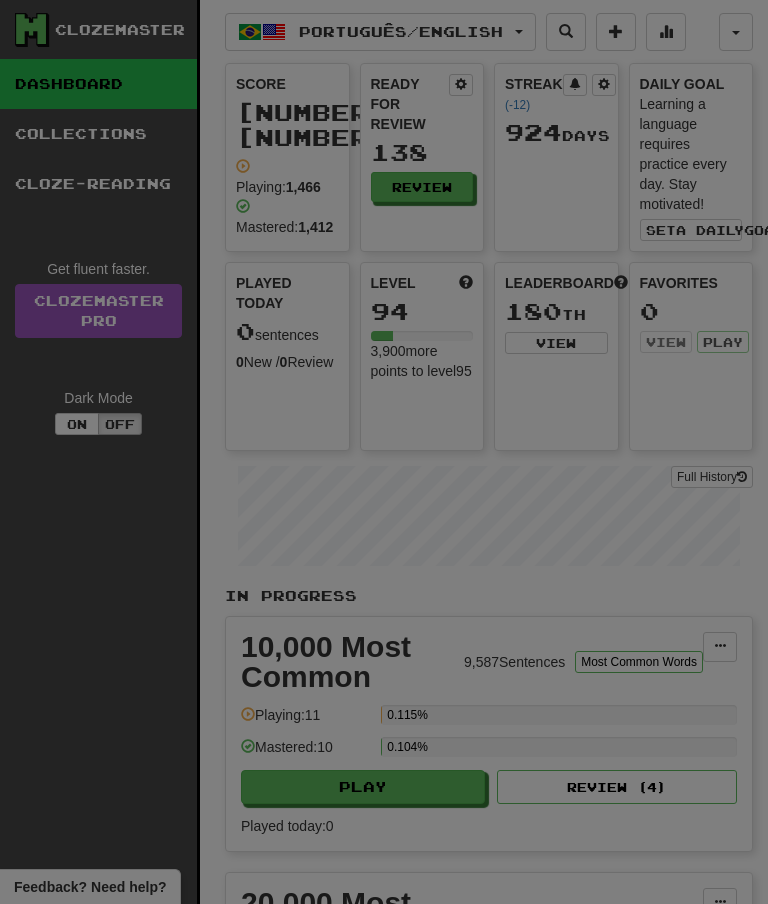 select on "**" 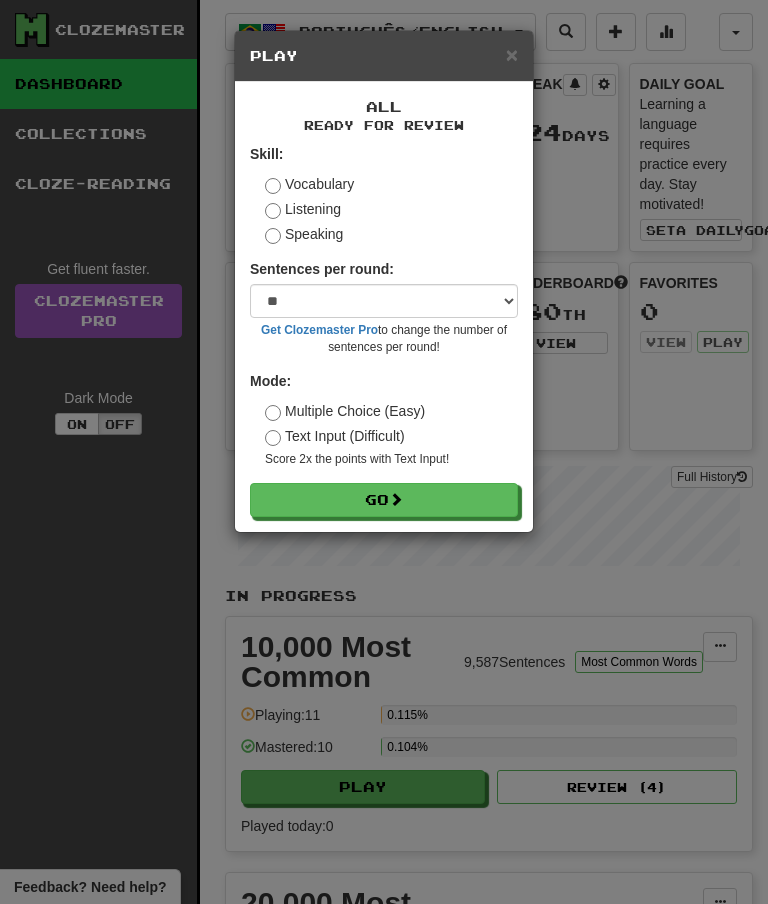 click on "Go" at bounding box center [384, 500] 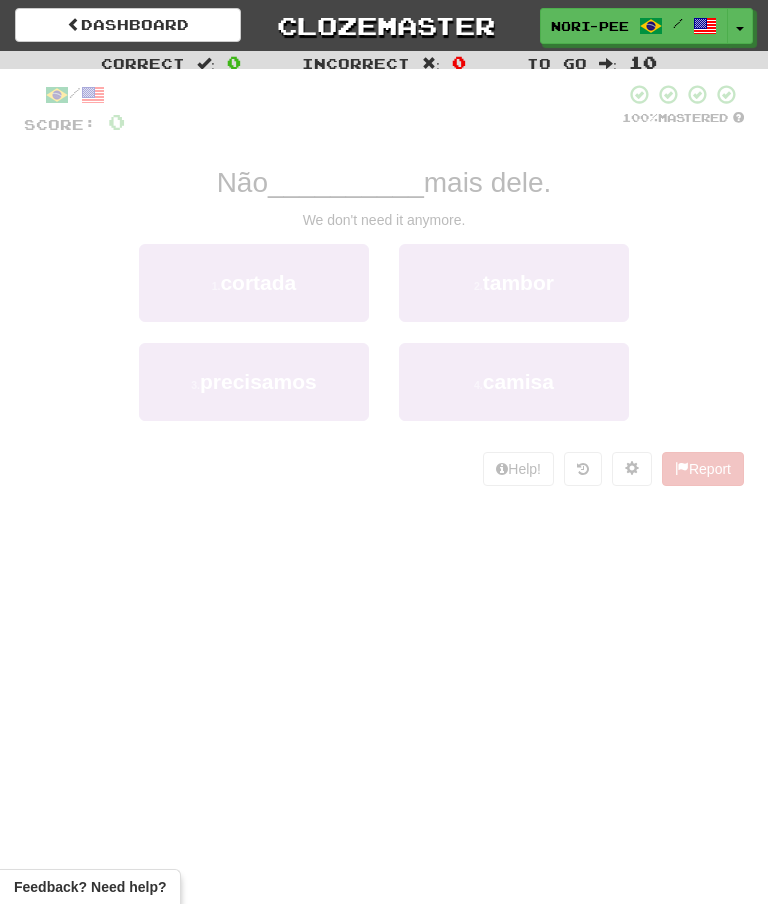 scroll, scrollTop: 0, scrollLeft: 0, axis: both 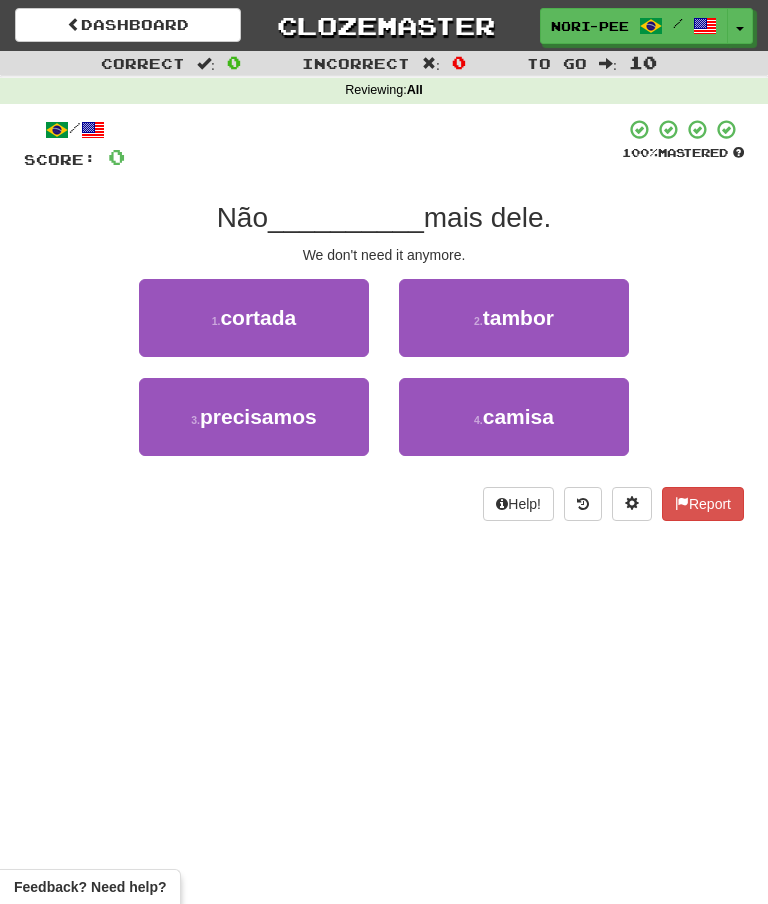 click on "precisamos" at bounding box center [258, 416] 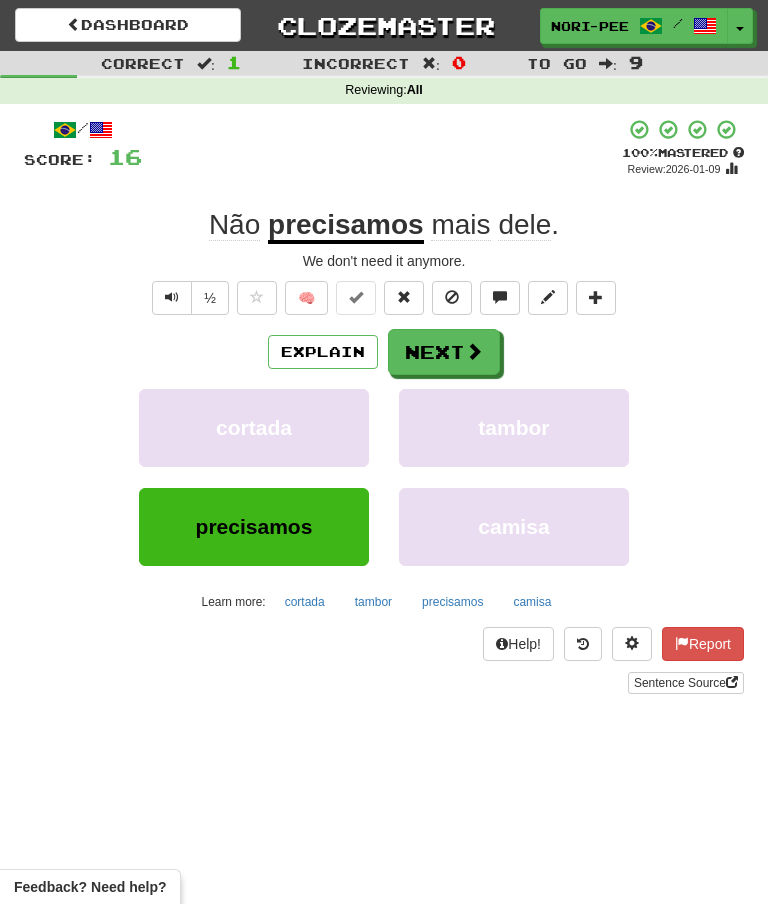 click on "Next" at bounding box center (444, 352) 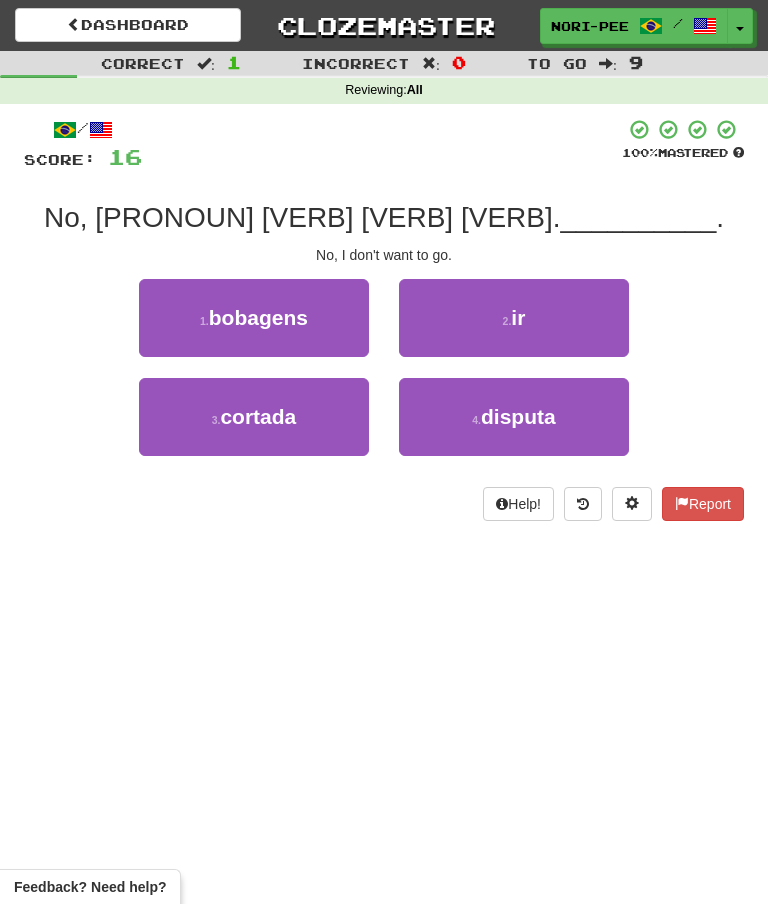 click on "2 ." at bounding box center [507, 321] 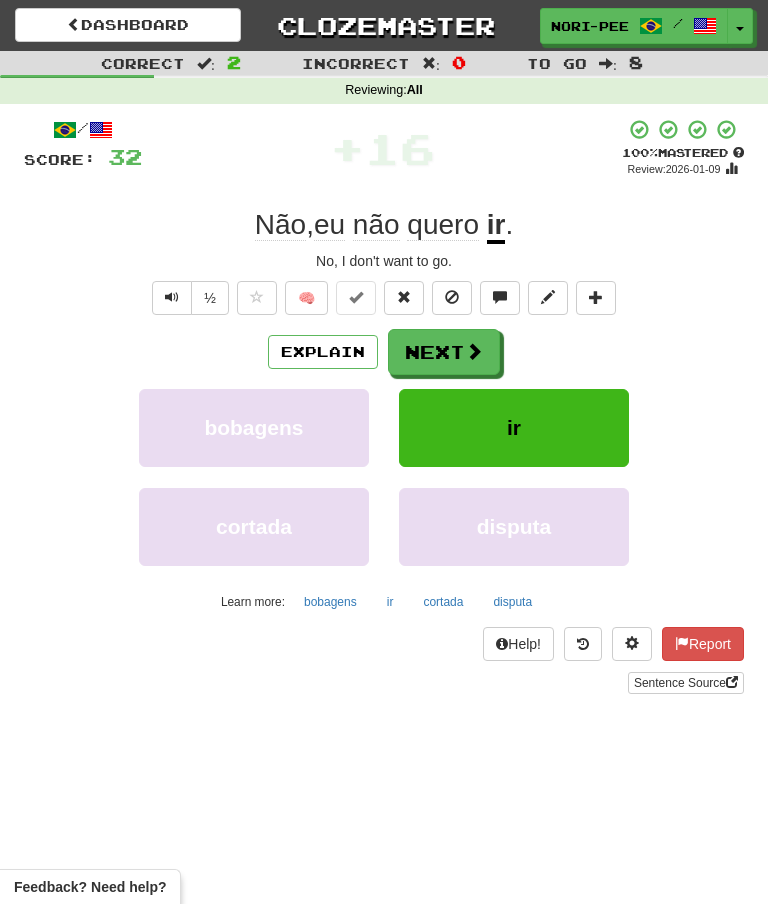 click on "Next" at bounding box center [444, 352] 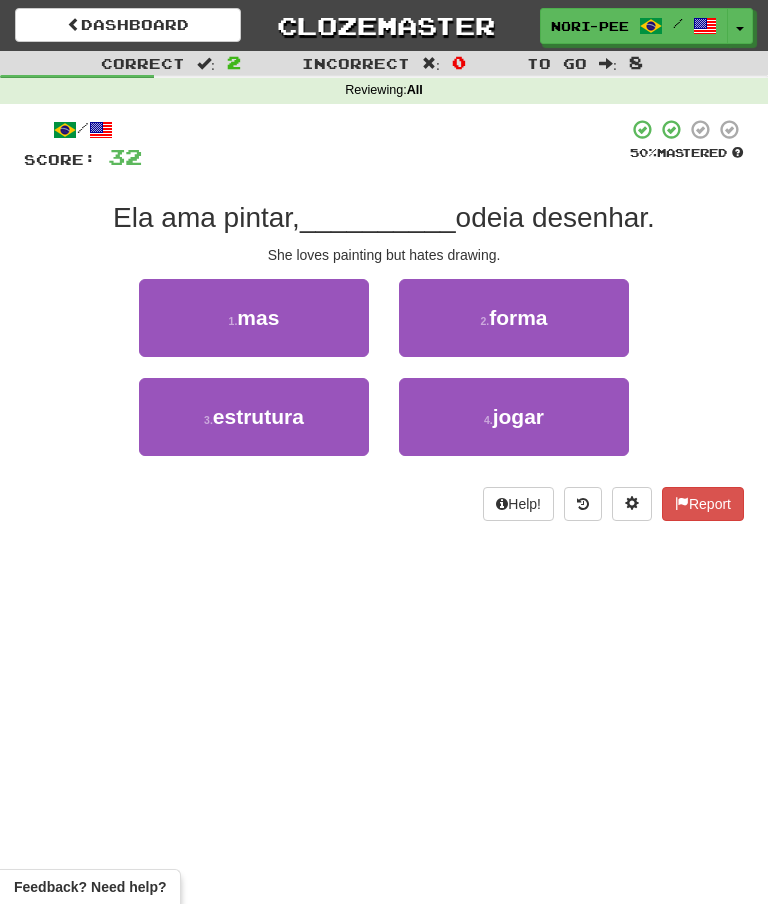 click on "1 .  mas" at bounding box center (254, 318) 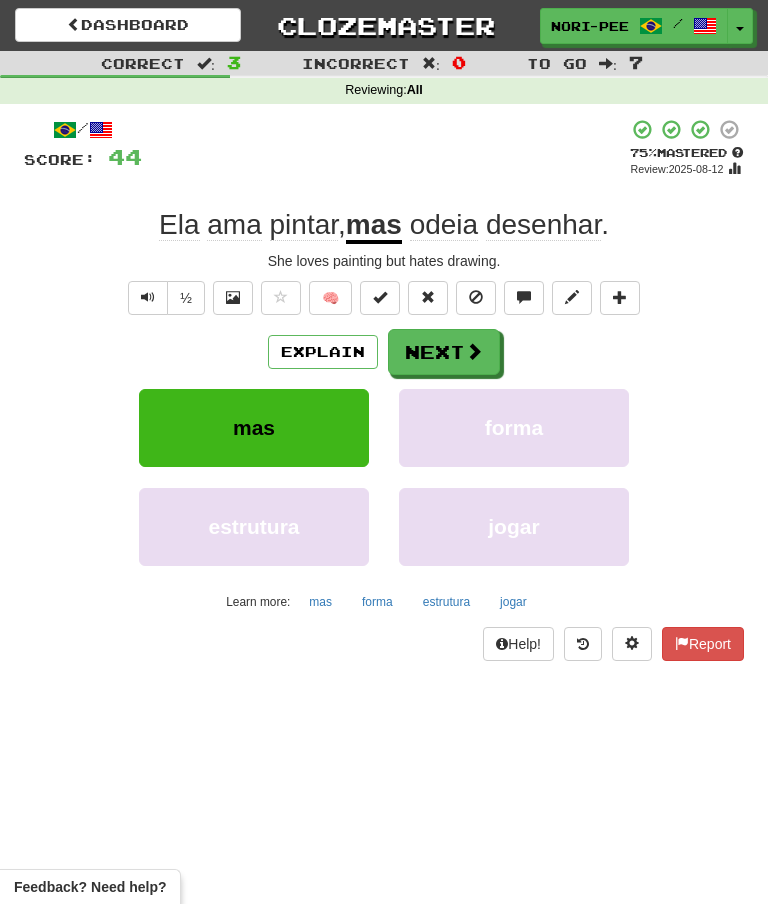 click on "Next" at bounding box center (444, 352) 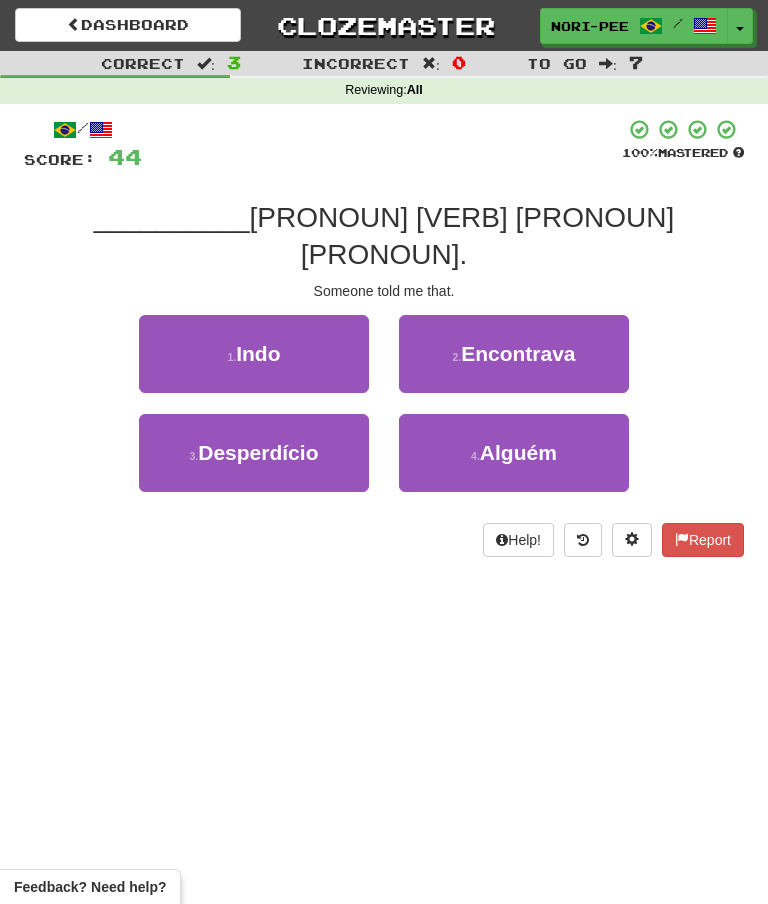 click on "4 .  Alguém" at bounding box center [514, 453] 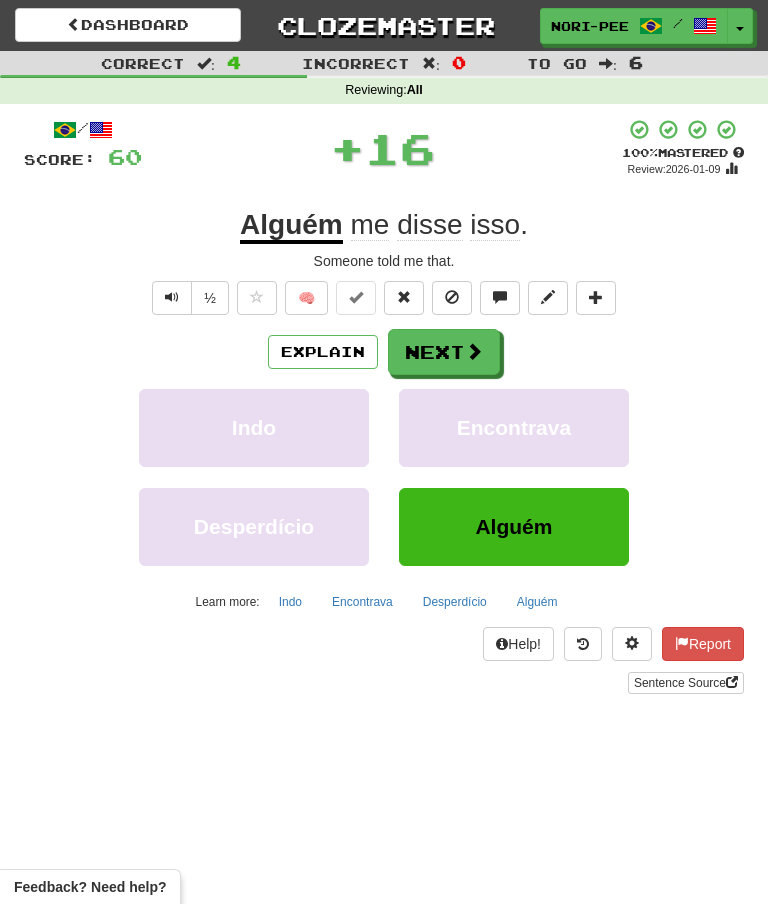 click on "Next" at bounding box center [444, 352] 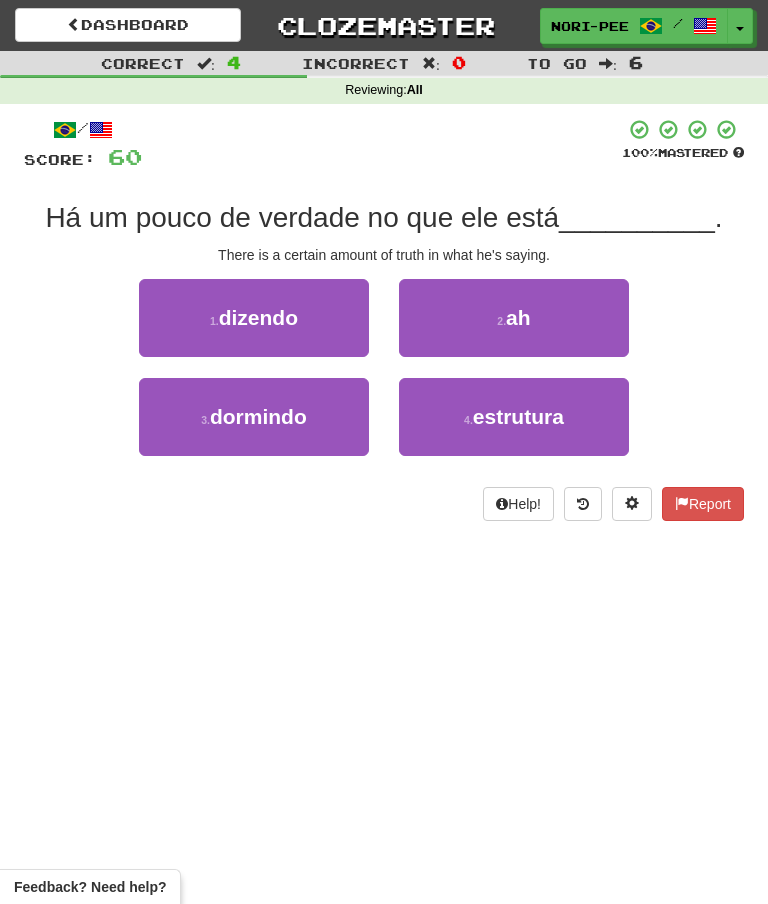 click on "1 .  dizendo" at bounding box center (254, 318) 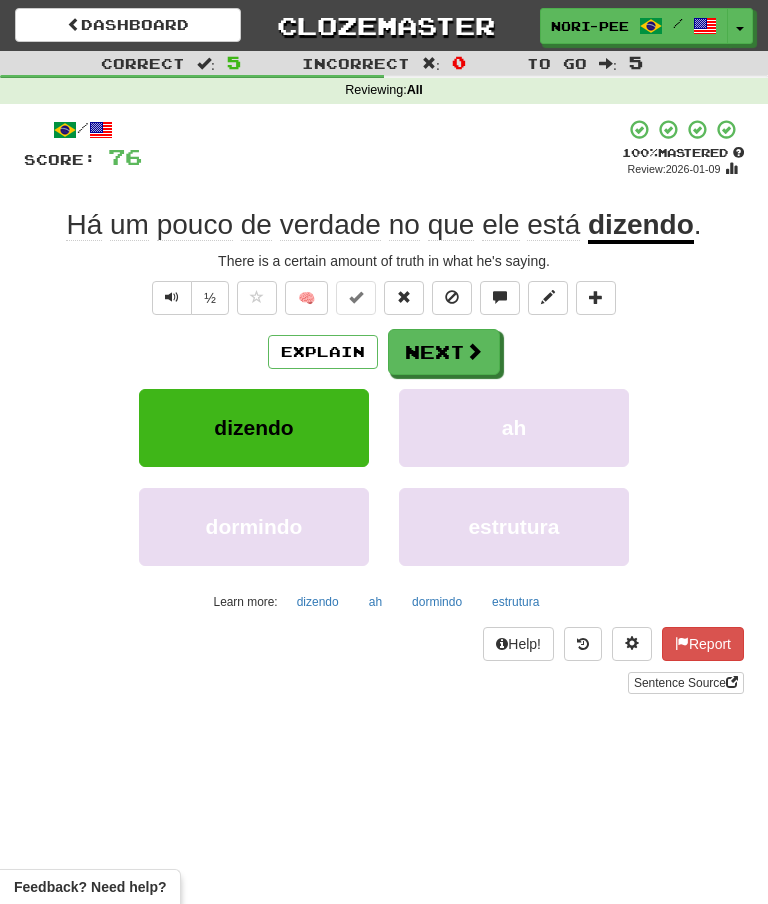 click on "Next" at bounding box center [444, 352] 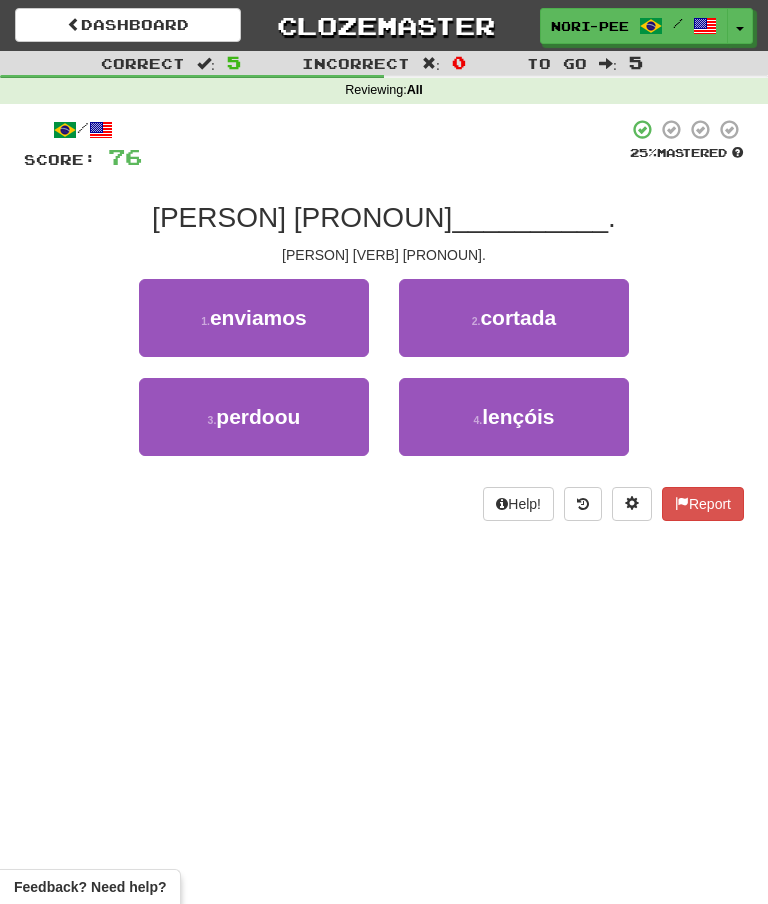 click on "3 .  perdoou" at bounding box center (254, 417) 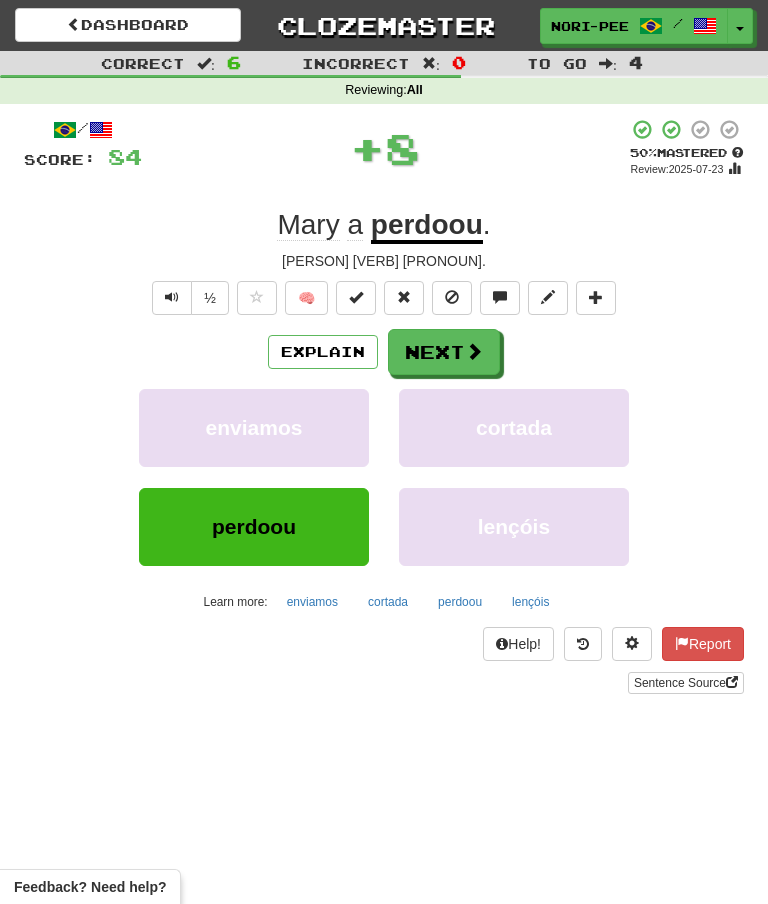 click on "Next" at bounding box center (444, 352) 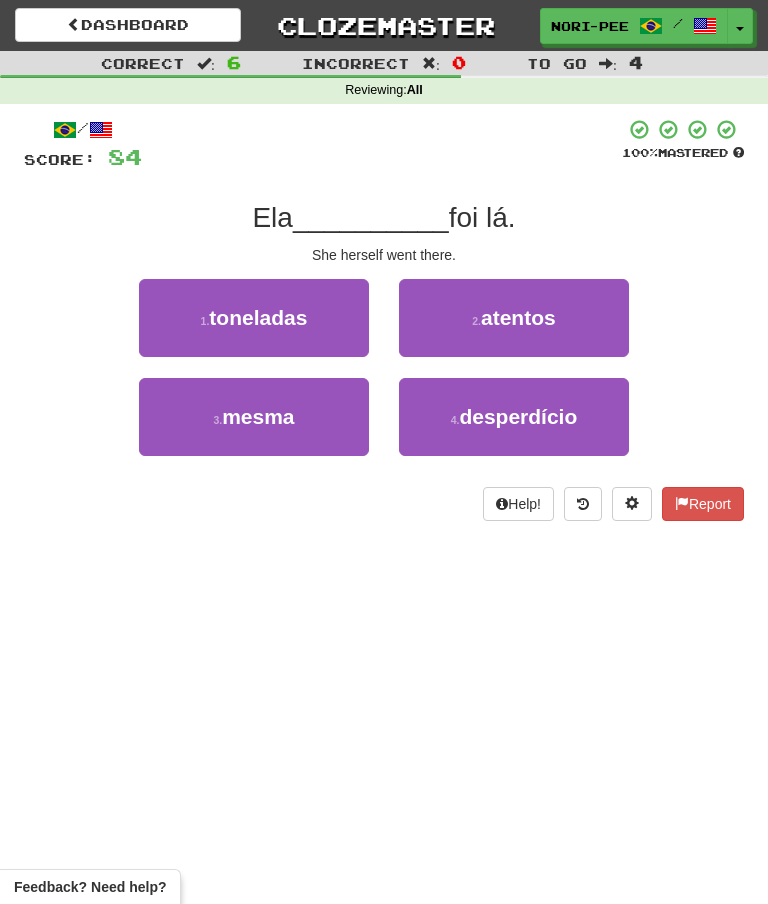 click on "3 .  mesma" at bounding box center [254, 417] 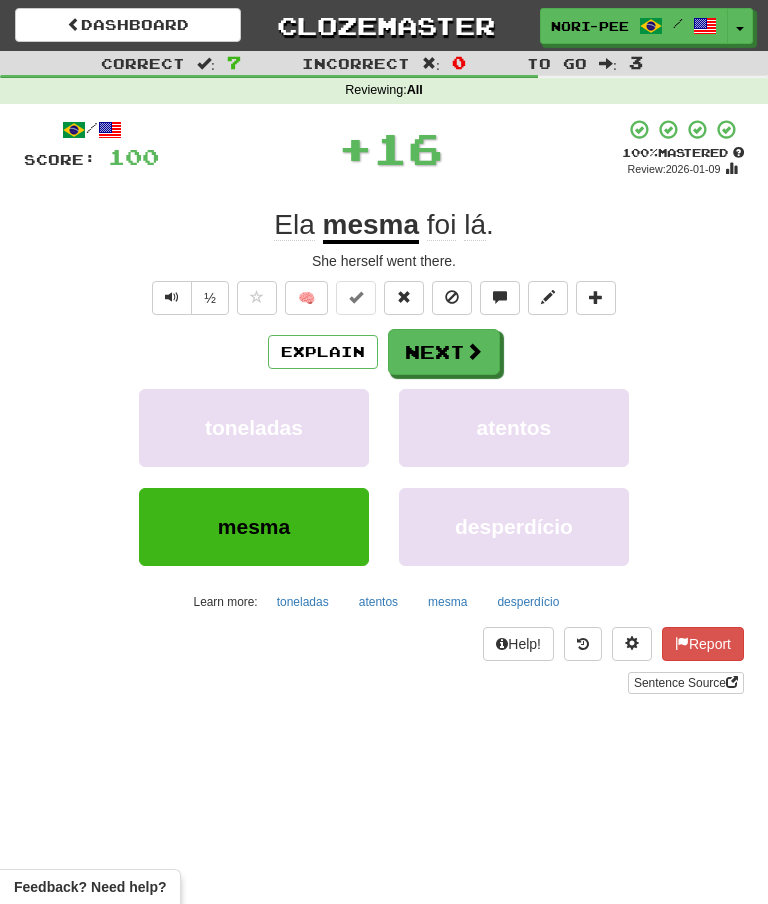 click on "Next" at bounding box center (444, 352) 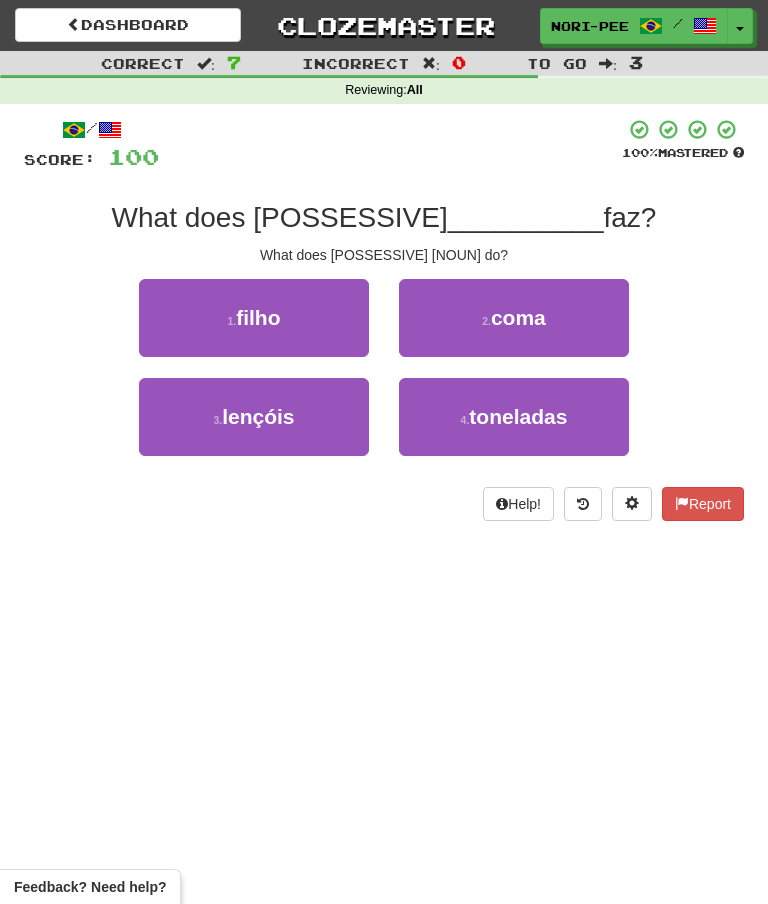 click on "1 .  filho" at bounding box center [254, 318] 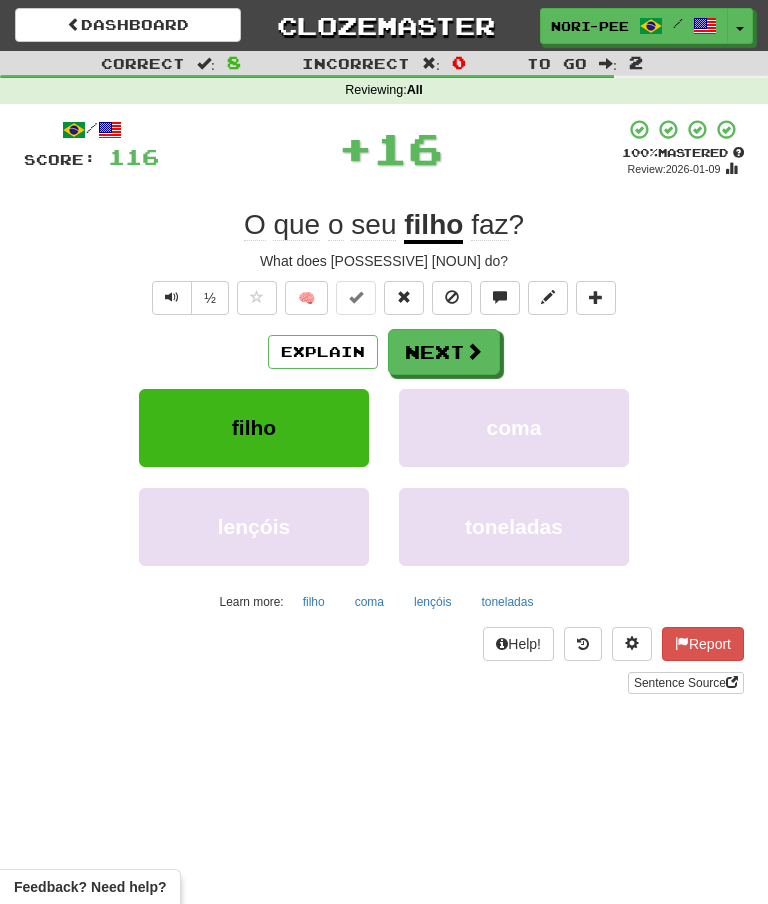 click at bounding box center (474, 351) 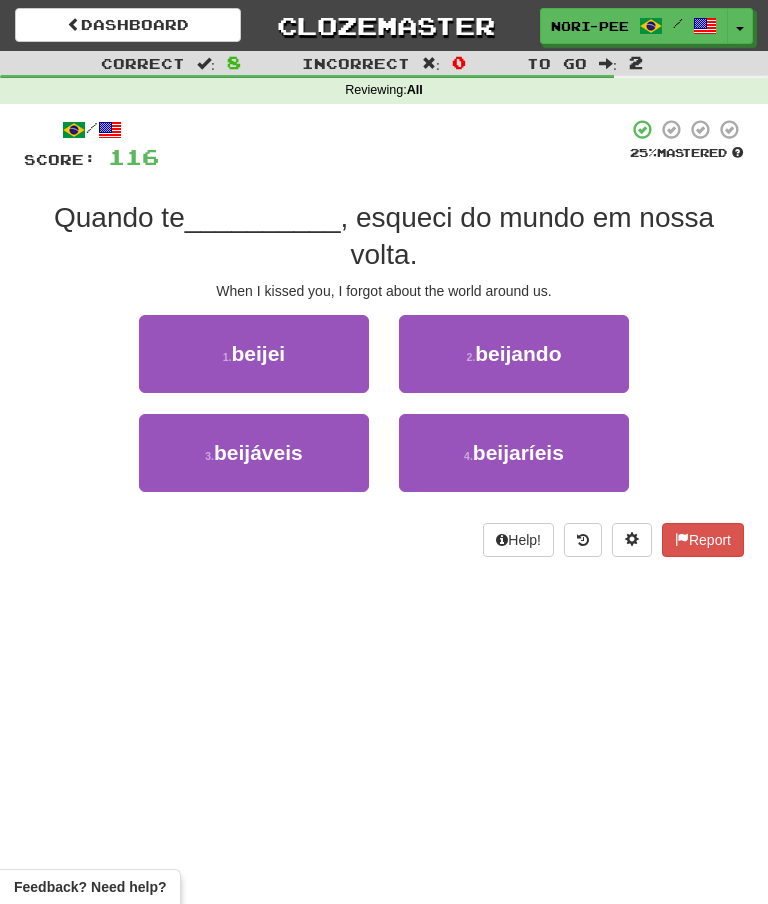 click on "3 .  beijáveis" at bounding box center (254, 453) 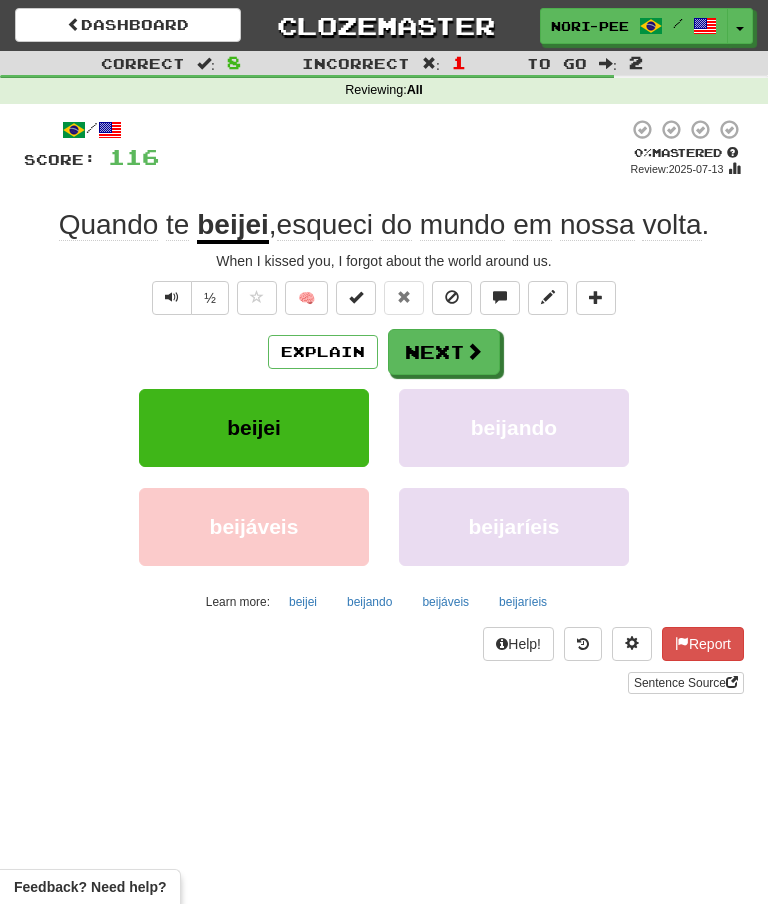 click on "Explain" at bounding box center (323, 352) 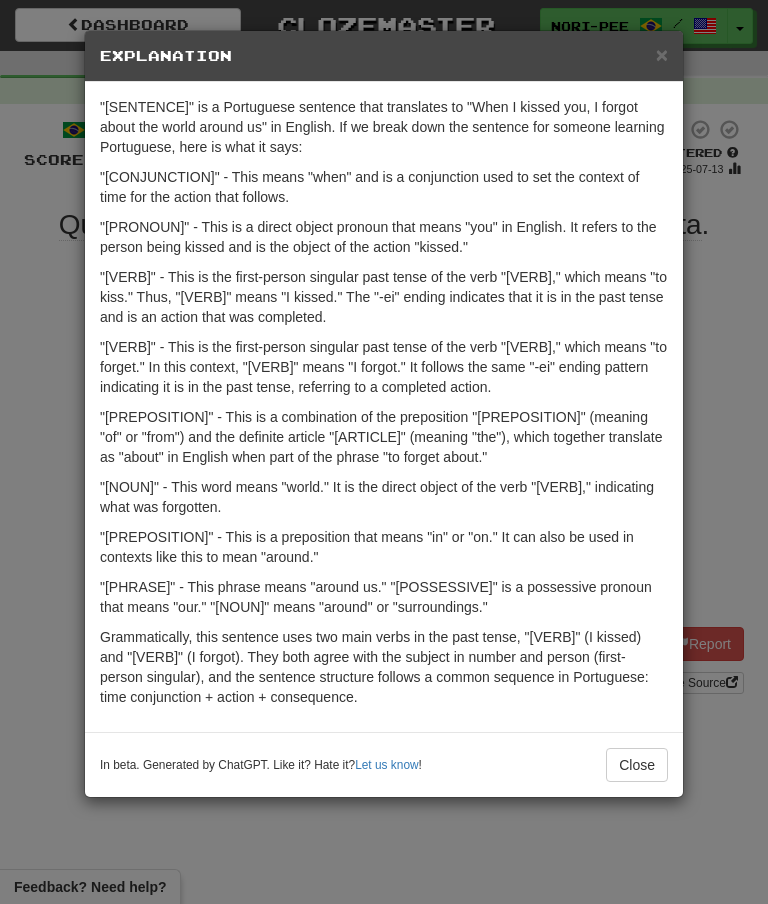 click on "Close" at bounding box center [637, 765] 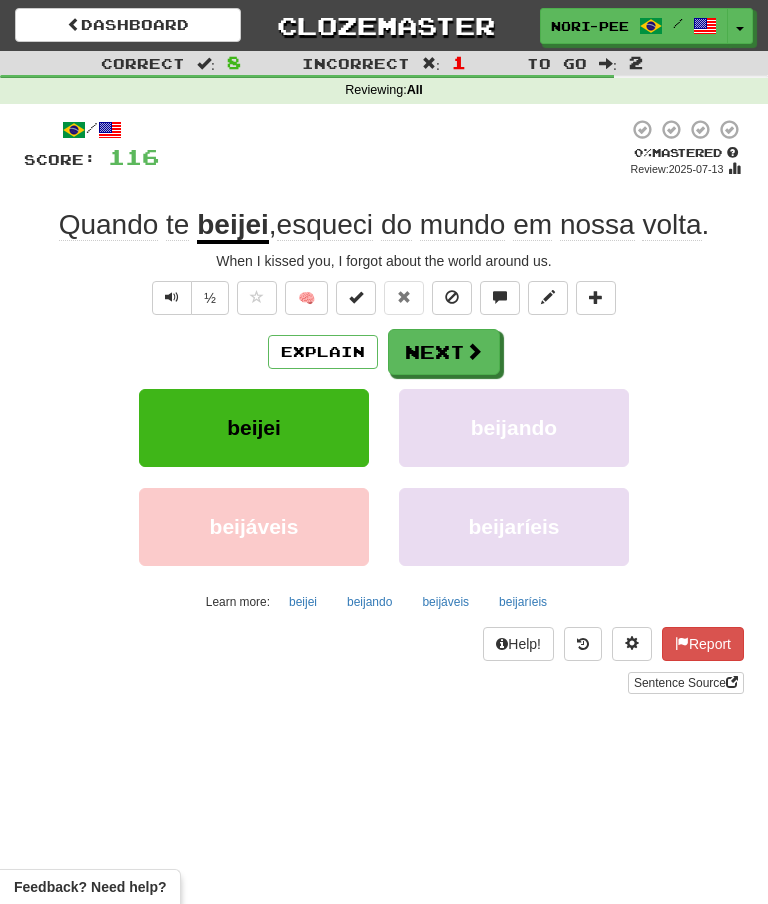 click on "Next" at bounding box center (444, 352) 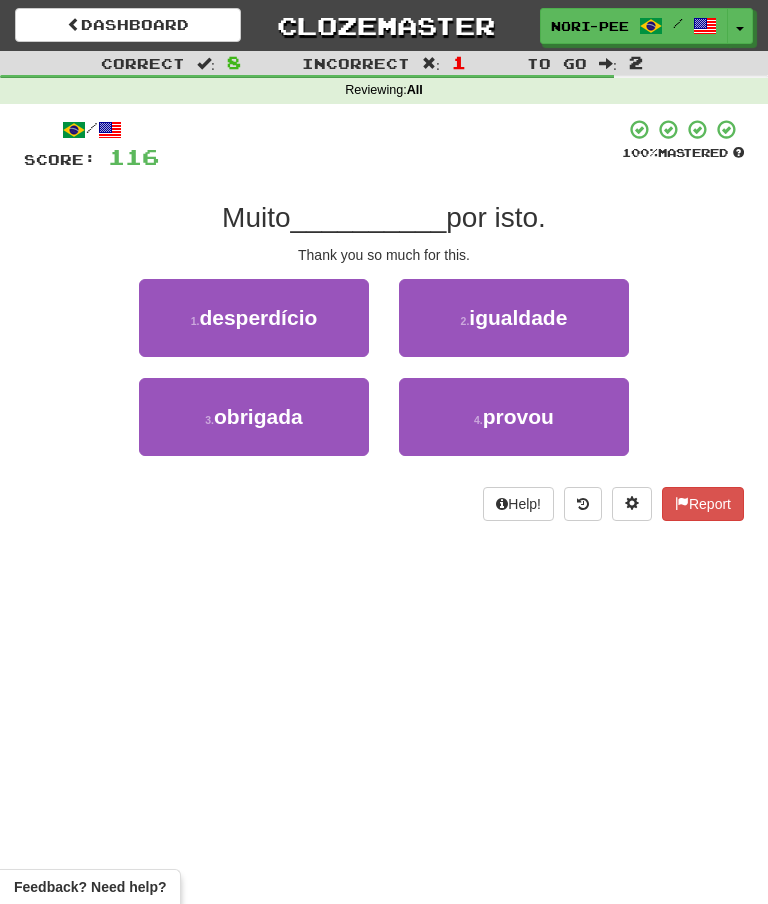 click on "obrigada" at bounding box center [258, 416] 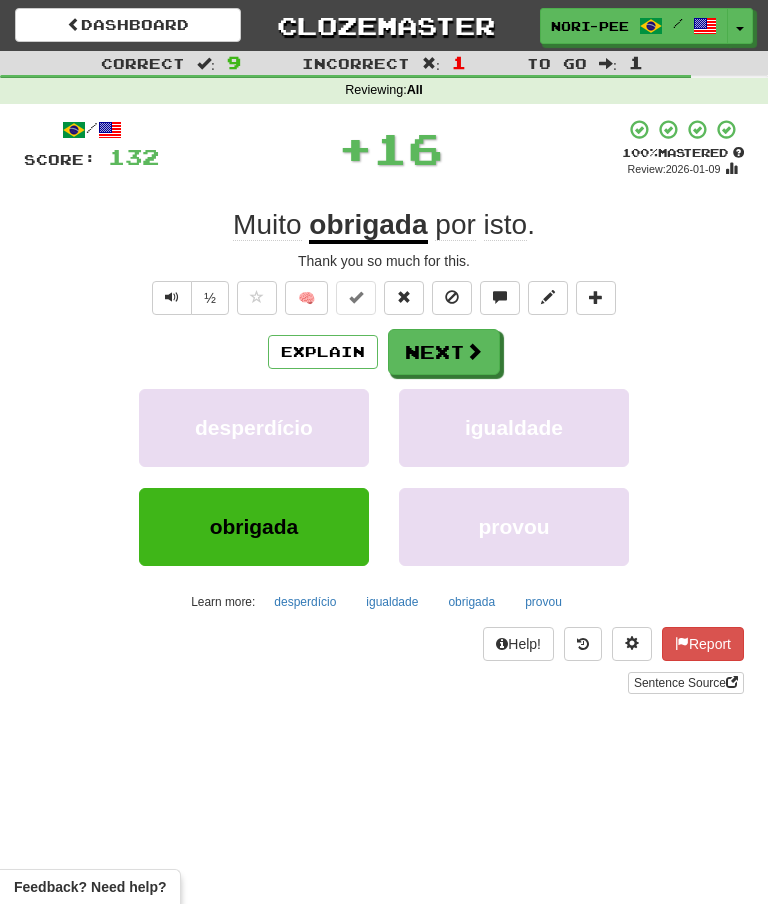 click at bounding box center (474, 351) 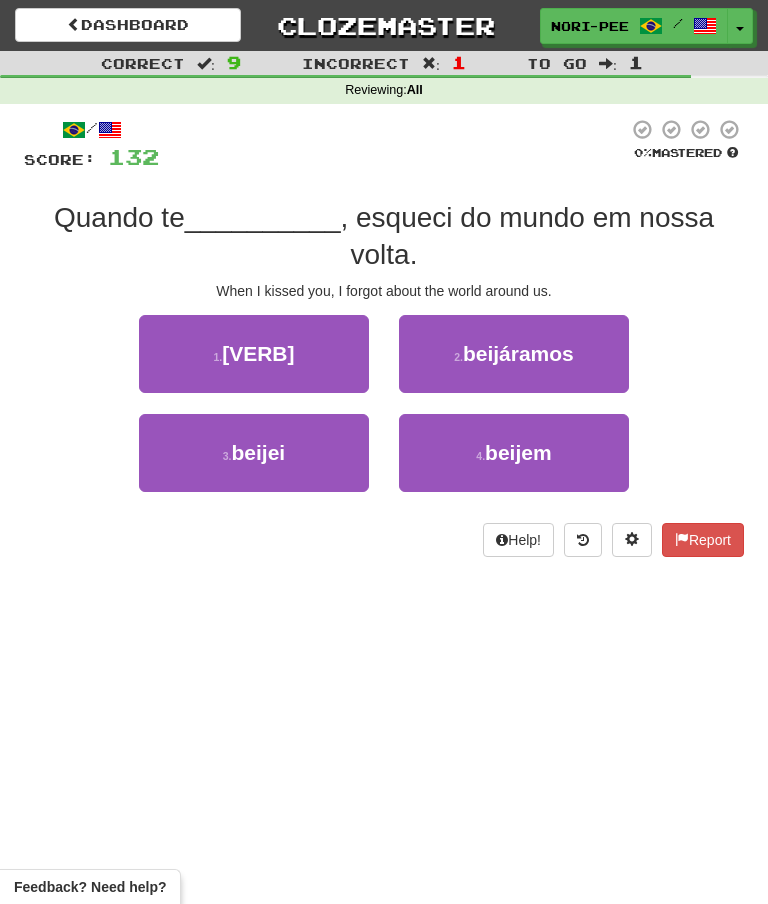 click on "3 .  beijei" at bounding box center [254, 453] 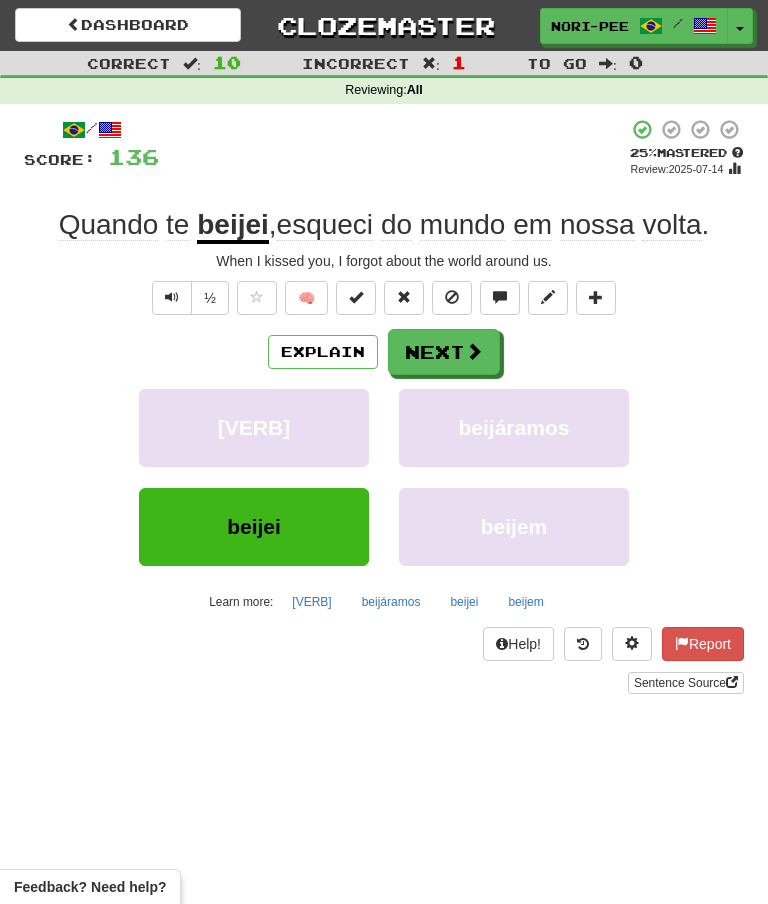 click on "Next" at bounding box center (444, 352) 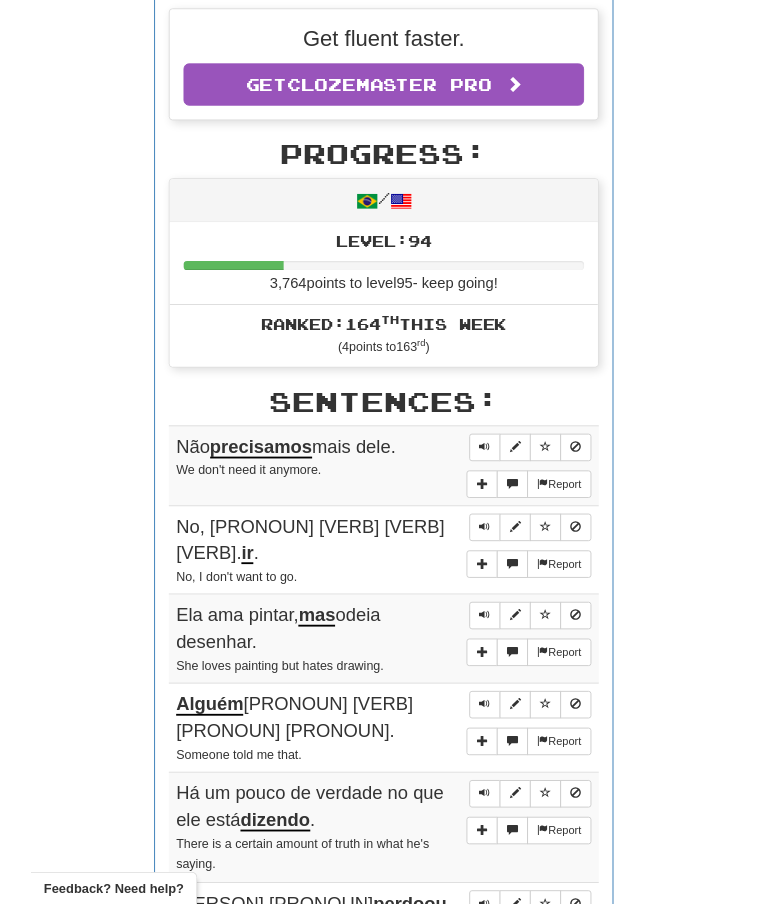 scroll, scrollTop: 584, scrollLeft: 0, axis: vertical 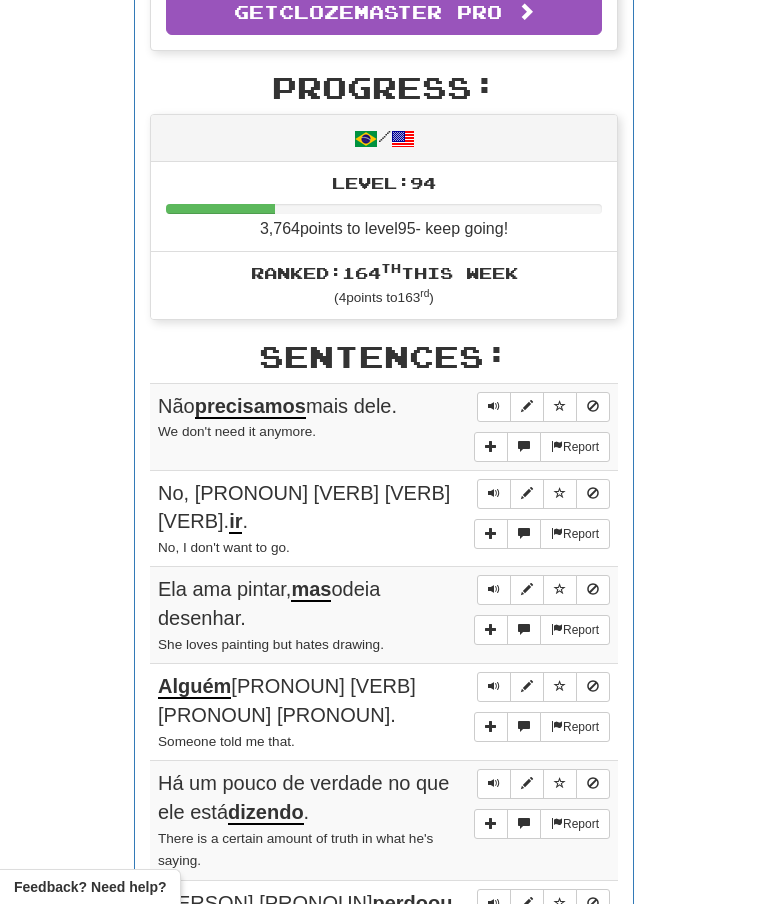 click at bounding box center (494, 407) 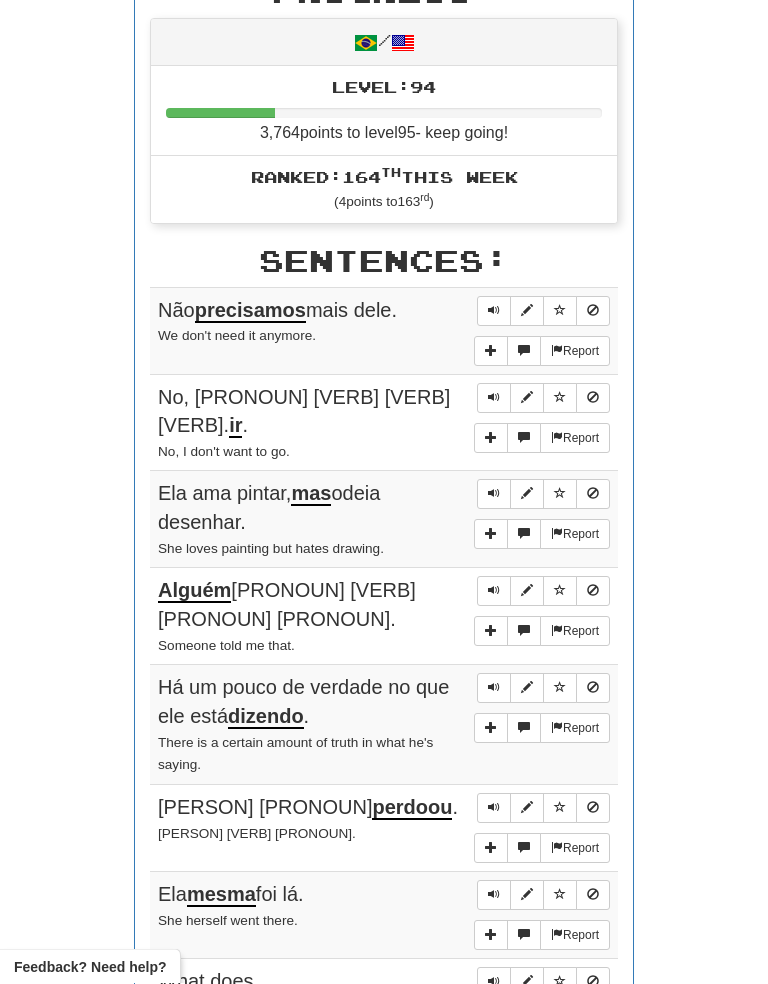 scroll, scrollTop: 680, scrollLeft: 0, axis: vertical 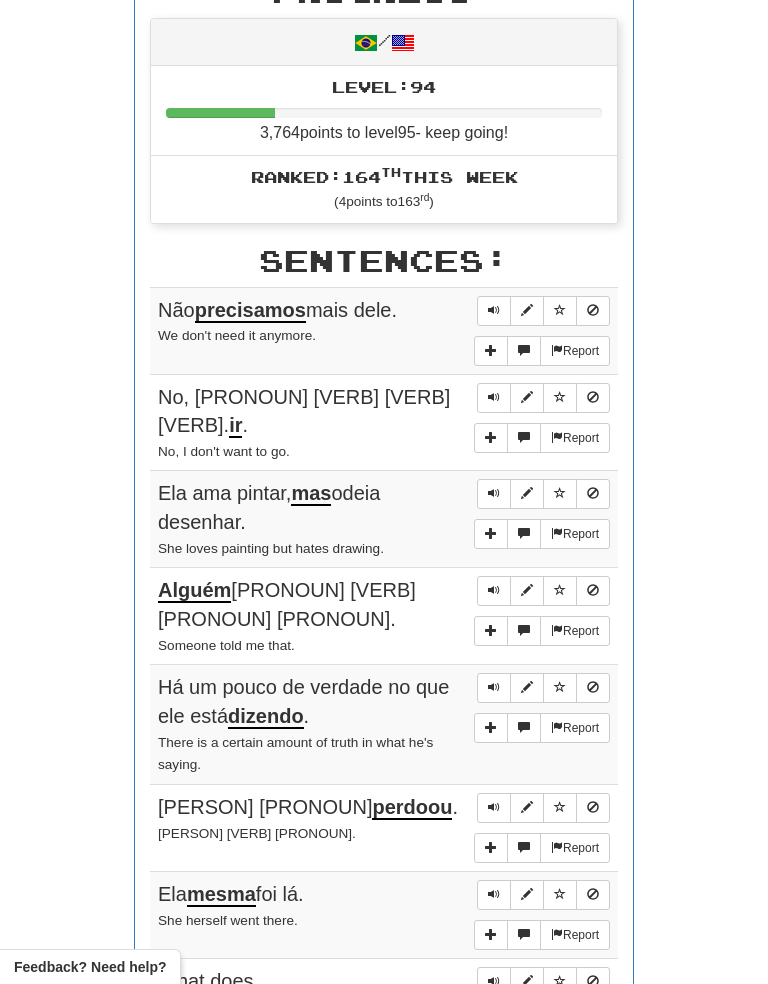click on "Round Results Stats: Score:   + 136 Time:   1 : 26 New:   0 Review:   10 Correct:   10 Incorrect:   1 Get fluent faster. Get  Clozemaster Pro   Progress:  /  Level:  94 3,764  points to level  95  - keep going! Ranked:  164 th  this week ( 4  points to  163 rd ) Sentences:  Report Não  precisamos  mais dele. We don't need it anymore.  Report Não, eu não quero  ir . No, I don't want to go.  Report Ela ama pintar,  mas  odeia desenhar. She loves painting but hates drawing.  Report Alguém  me disse isso. Someone told me that.  Report Há um pouco de verdade no que ele está  dizendo . There is a certain amount of truth in what he's saying.  Report Mary a  perdoou . Mary forgave her.  Report Ela  mesma  foi lá. She herself went there.  Report O que o seu  filho  faz? What does your son do?  Report Quando te  beijei , esqueci do mundo em nossa volta. When I kissed you, I forgot about the world around us.  Report Muito  obrigada  por isto. Thank you so much for this." at bounding box center [384, 430] 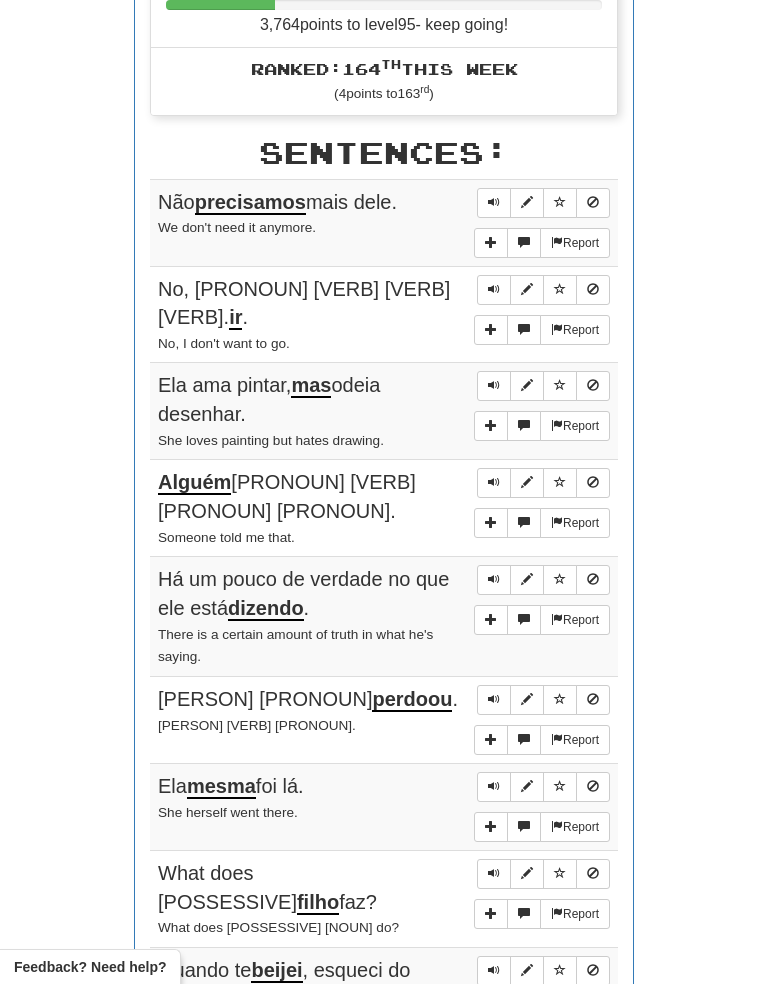 scroll, scrollTop: 792, scrollLeft: 0, axis: vertical 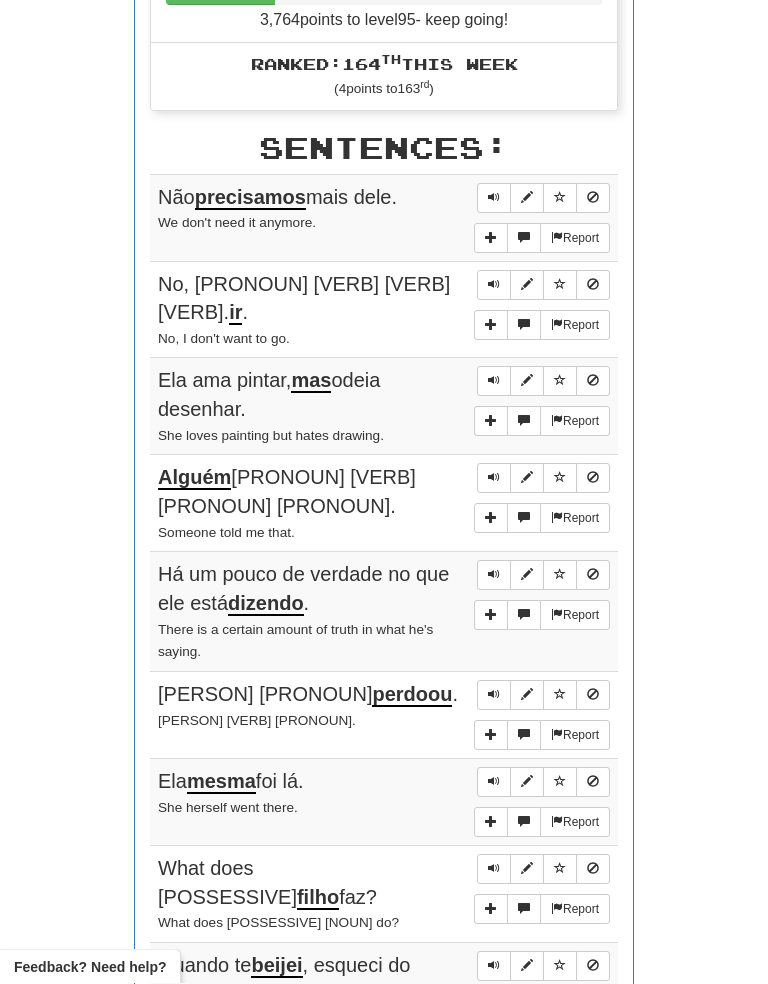 click on "Round Results Stats: Score:   + 136 Time:   1 : 26 New:   0 Review:   10 Correct:   10 Incorrect:   1 Get fluent faster. Get  Clozemaster Pro   Progress:  /  Level:  94 3,764  points to level  95  - keep going! Ranked:  164 th  this week ( 4  points to  163 rd ) Sentences:  Report Não  precisamos  mais dele. We don't need it anymore.  Report Não, eu não quero  ir . No, I don't want to go.  Report Ela ama pintar,  mas  odeia desenhar. She loves painting but hates drawing.  Report Alguém  me disse isso. Someone told me that.  Report Há um pouco de verdade no que ele está  dizendo . There is a certain amount of truth in what he's saying.  Report Mary a  perdoou . Mary forgave her.  Report Ela  mesma  foi lá. She herself went there.  Report O que o seu  filho  faz? What does your son do?  Report Quando te  beijei , esqueci do mundo em nossa volta. When I kissed you, I forgot about the world around us.  Report Muito  obrigada  por isto. Thank you so much for this." at bounding box center (384, 318) 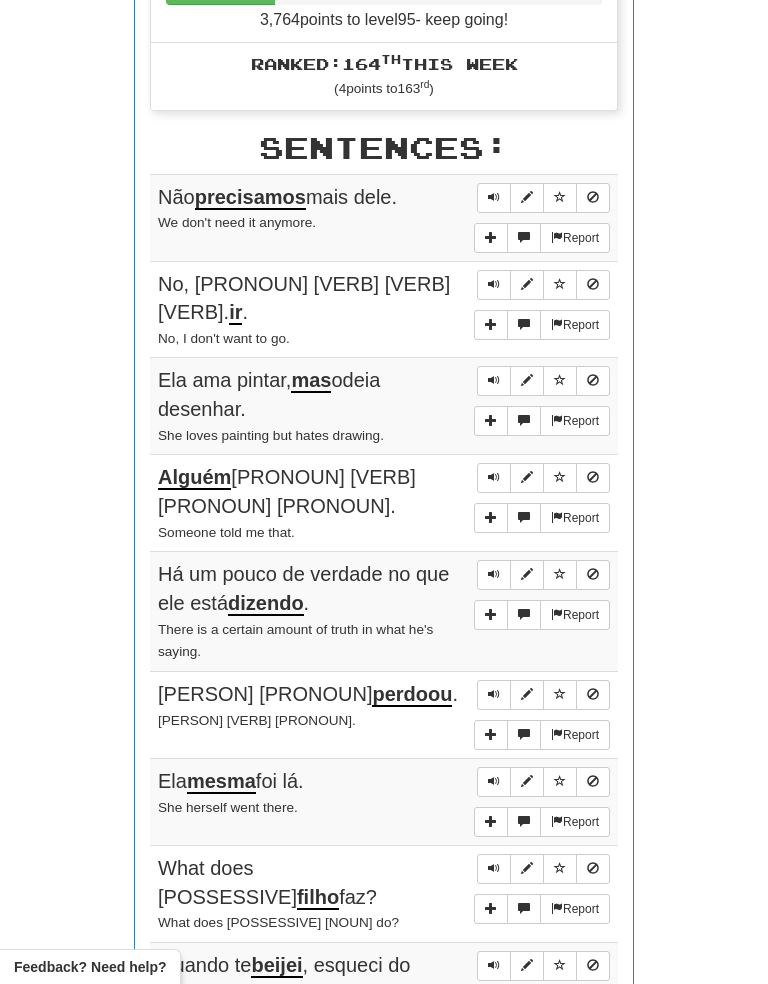 click at bounding box center [494, 478] 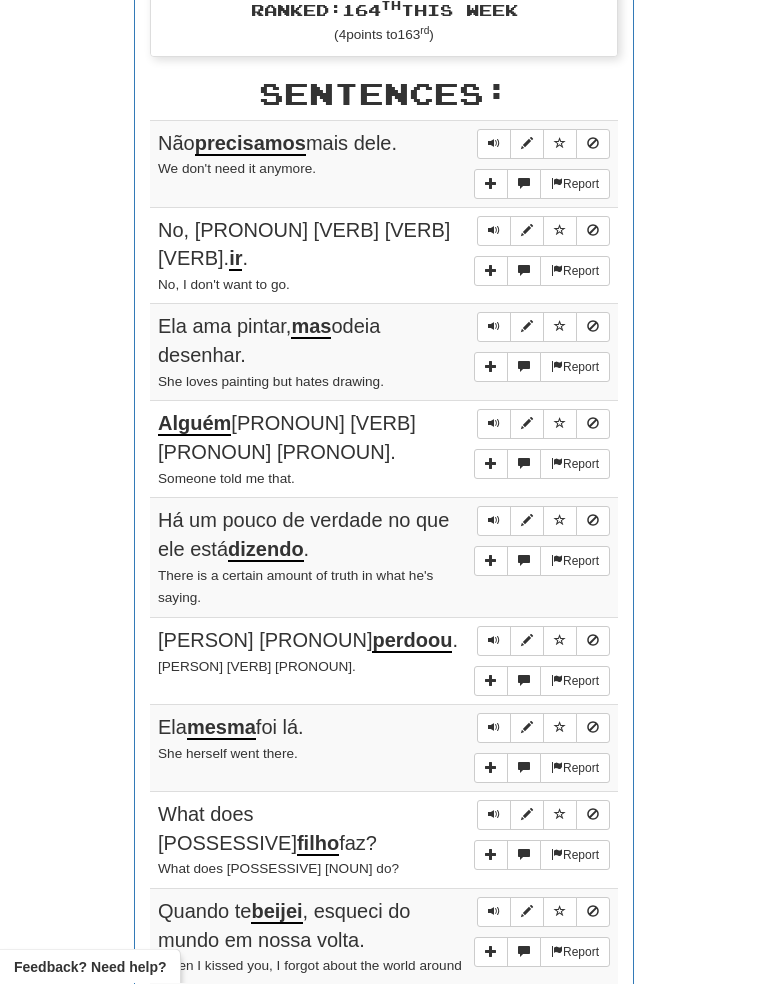scroll, scrollTop: 847, scrollLeft: 0, axis: vertical 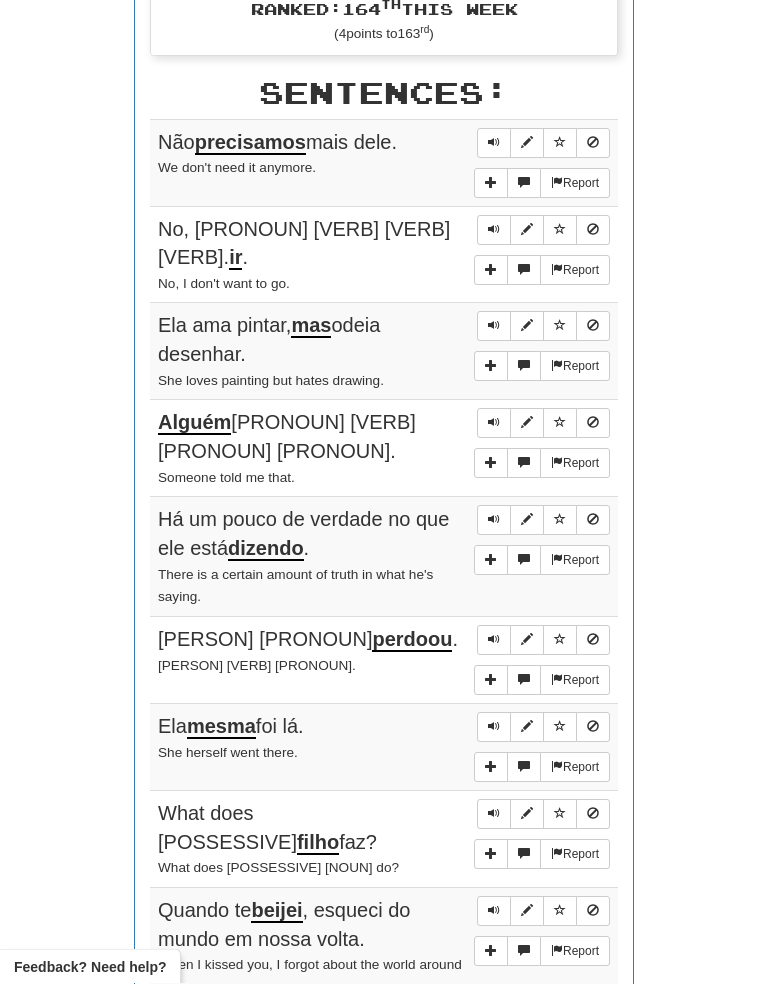 click on "Round Results Stats: Score:   + 136 Time:   1 : 26 New:   0 Review:   10 Correct:   10 Incorrect:   1 Get fluent faster. Get  Clozemaster Pro   Progress:  /  Level:  94 3,764  points to level  95  - keep going! Ranked:  164 th  this week ( 4  points to  163 rd ) Sentences:  Report Não  precisamos  mais dele. We don't need it anymore.  Report Não, eu não quero  ir . No, I don't want to go.  Report Ela ama pintar,  mas  odeia desenhar. She loves painting but hates drawing.  Report Alguém  me disse isso. Someone told me that.  Report Há um pouco de verdade no que ele está  dizendo . There is a certain amount of truth in what he's saying.  Report Mary a  perdoou . Mary forgave her.  Report Ela  mesma  foi lá. She herself went there.  Report O que o seu  filho  faz? What does your son do?  Report Quando te  beijei , esqueci do mundo em nossa volta. When I kissed you, I forgot about the world around us.  Report Muito  obrigada  por isto. Thank you so much for this." at bounding box center [384, 263] 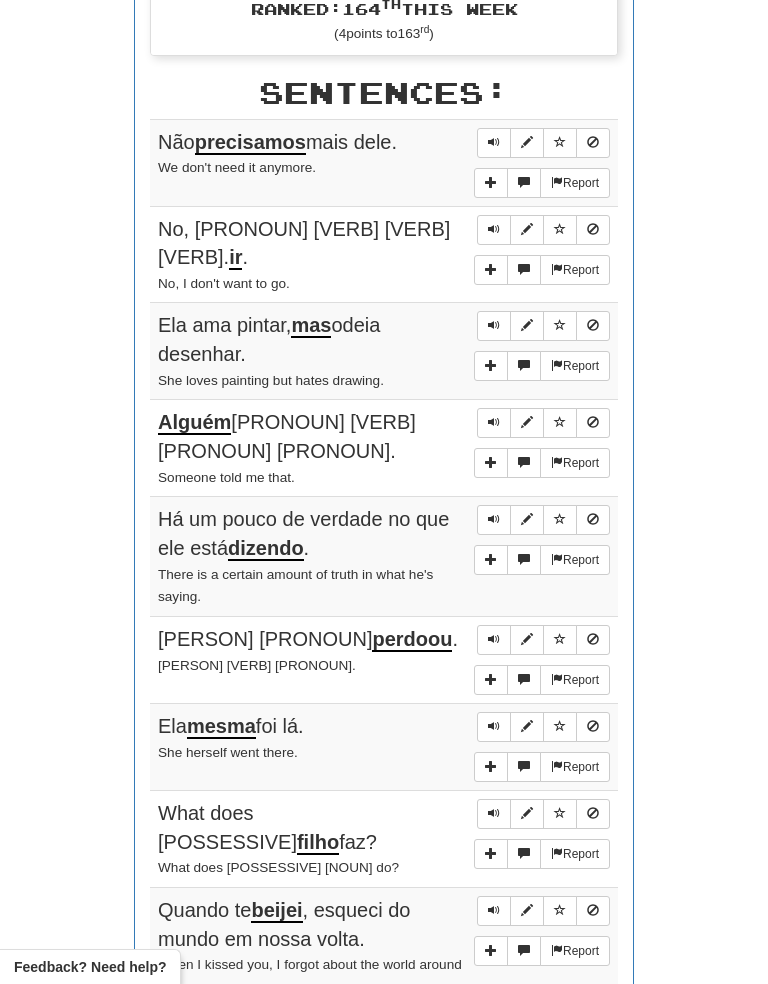 click on "Round Results Stats: Score:   + 136 Time:   1 : 26 New:   0 Review:   10 Correct:   10 Incorrect:   1 Get fluent faster. Get  Clozemaster Pro   Progress:  /  Level:  94 3,764  points to level  95  - keep going! Ranked:  164 th  this week ( 4  points to  163 rd ) Sentences:  Report Não  precisamos  mais dele. We don't need it anymore.  Report Não, eu não quero  ir . No, I don't want to go.  Report Ela ama pintar,  mas  odeia desenhar. She loves painting but hates drawing.  Report Alguém  me disse isso. Someone told me that.  Report Há um pouco de verdade no que ele está  dizendo . There is a certain amount of truth in what he's saying.  Report Mary a  perdoou . Mary forgave her.  Report Ela  mesma  foi lá. She herself went there.  Report O que o seu  filho  faz? What does your son do?  Report Quando te  beijei , esqueci do mundo em nossa volta. When I kissed you, I forgot about the world around us.  Report Muito  obrigada  por isto. Thank you so much for this." at bounding box center [384, 262] 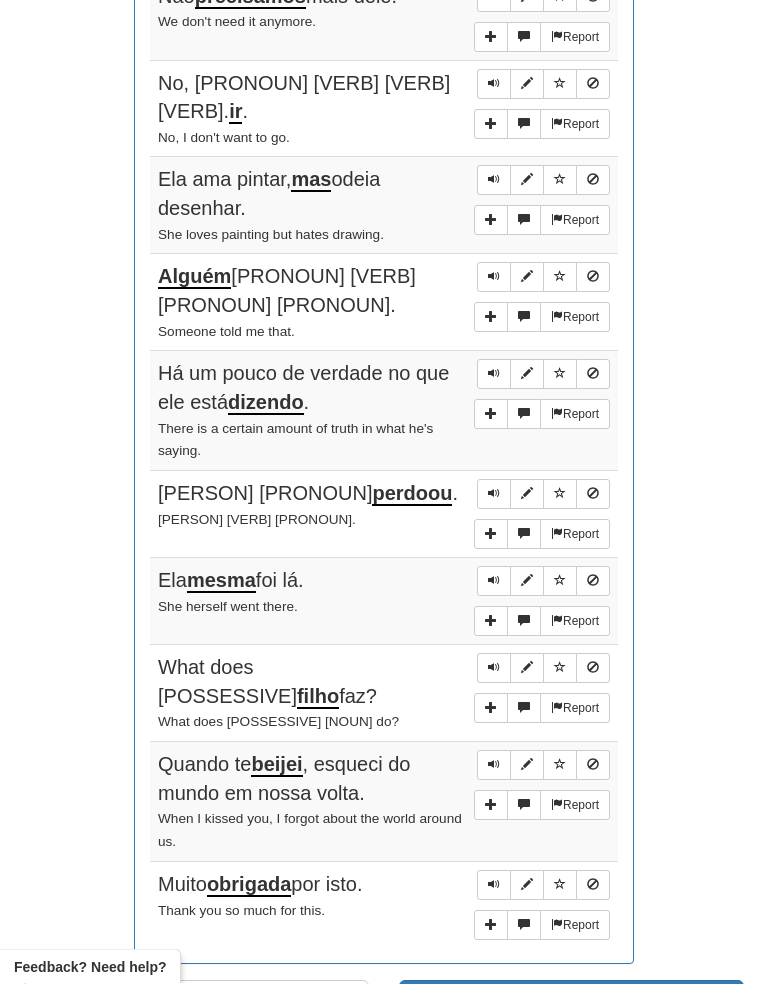 scroll, scrollTop: 994, scrollLeft: 0, axis: vertical 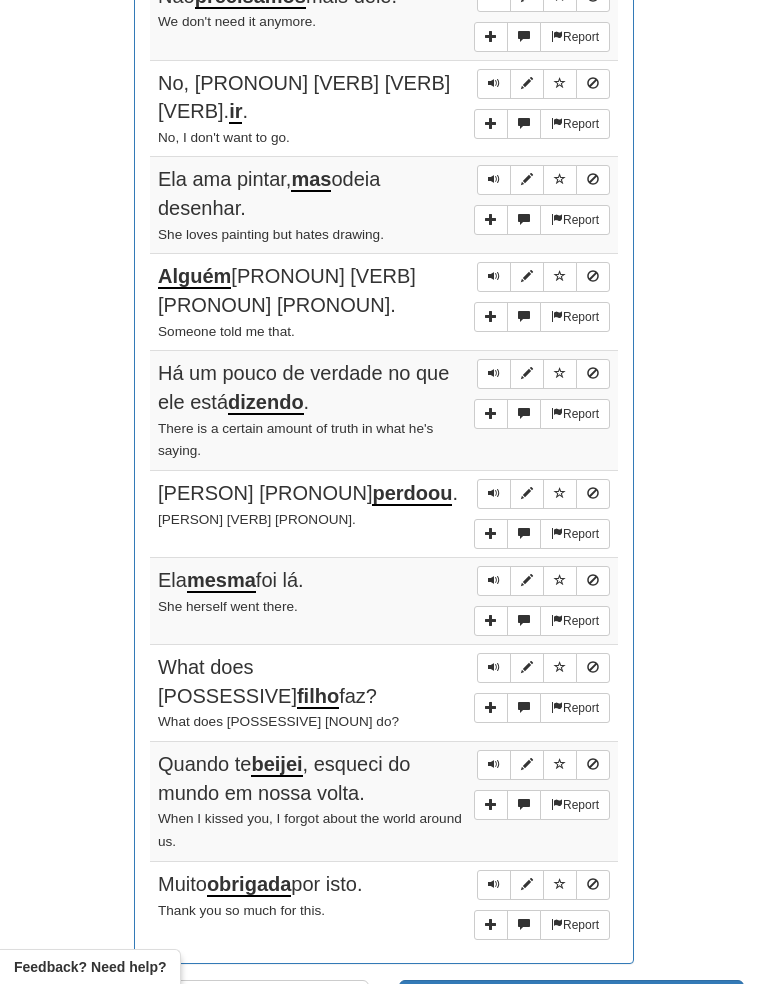 click on "Round Results Stats: Score:   + 136 Time:   1 : 26 New:   0 Review:   10 Correct:   10 Incorrect:   1 Get fluent faster. Get  Clozemaster Pro   Progress:  /  Level:  94 3,764  points to level  95  - keep going! Ranked:  164 th  this week ( 4  points to  163 rd ) Sentences:  Report Não  precisamos  mais dele. We don't need it anymore.  Report Não, eu não quero  ir . No, I don't want to go.  Report Ela ama pintar,  mas  odeia desenhar. She loves painting but hates drawing.  Report Alguém  me disse isso. Someone told me that.  Report Há um pouco de verdade no que ele está  dizendo . There is a certain amount of truth in what he's saying.  Report Mary a  perdoou . Mary forgave her.  Report Ela  mesma  foi lá. She herself went there.  Report O que o seu  filho  faz? What does your son do?  Report Quando te  beijei , esqueci do mundo em nossa volta. When I kissed you, I forgot about the world around us.  Report Muito  obrigada  por isto. Thank you so much for this." at bounding box center (384, 116) 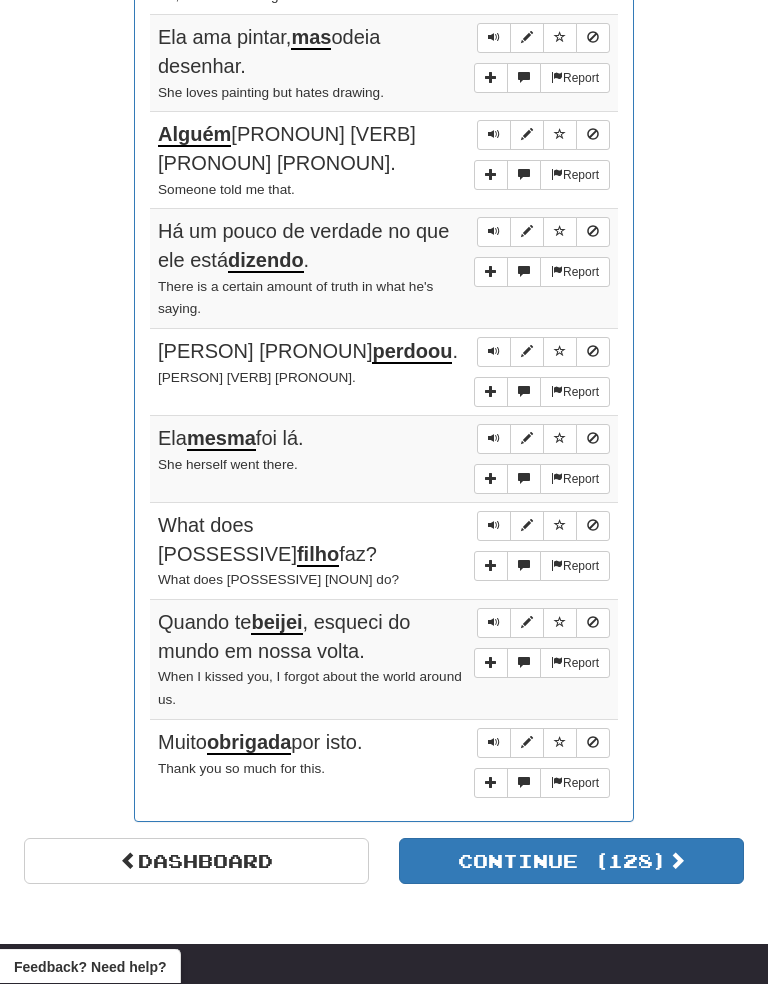 scroll, scrollTop: 1139, scrollLeft: 0, axis: vertical 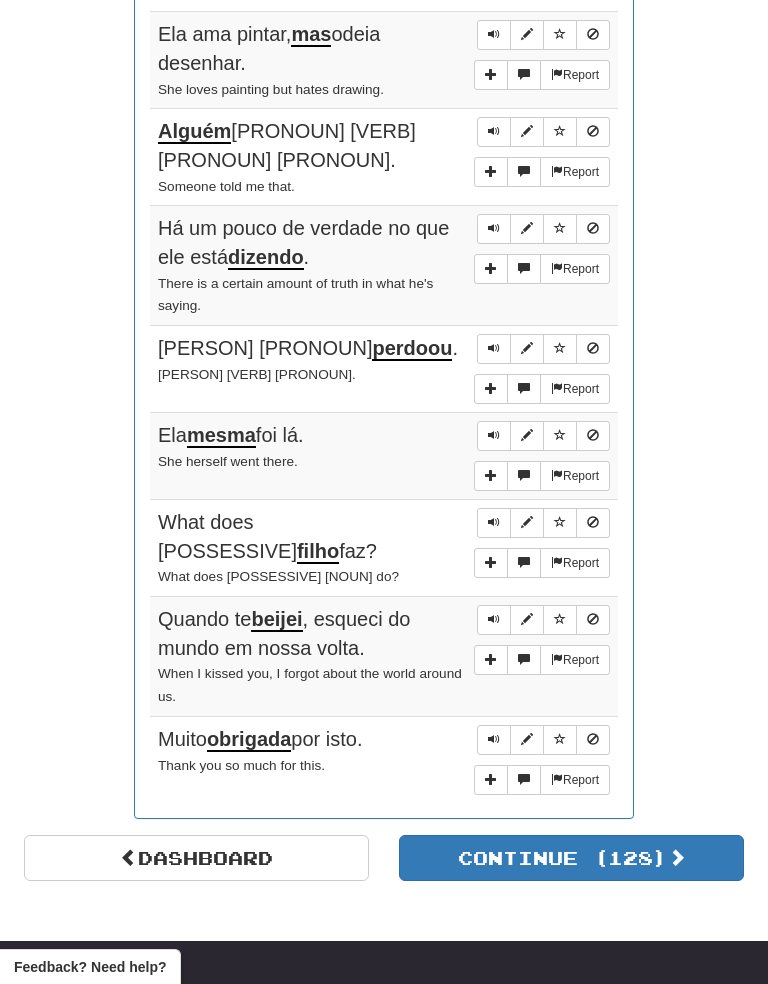 click on "Round Results Stats: Score:   + 136 Time:   1 : 26 New:   0 Review:   10 Correct:   10 Incorrect:   1 Get fluent faster. Get  Clozemaster Pro   Progress:  /  Level:  94 3,764  points to level  95  - keep going! Ranked:  164 th  this week ( 4  points to  163 rd ) Sentences:  Report Não  precisamos  mais dele. We don't need it anymore.  Report Não, eu não quero  ir . No, I don't want to go.  Report Ela ama pintar,  mas  odeia desenhar. She loves painting but hates drawing.  Report Alguém  me disse isso. Someone told me that.  Report Há um pouco de verdade no que ele está  dizendo . There is a certain amount of truth in what he's saying.  Report Mary a  perdoou . Mary forgave her.  Report Ela  mesma  foi lá. She herself went there.  Report O que o seu  filho  faz? What does your son do?  Report Quando te  beijei , esqueci do mundo em nossa volta. When I kissed you, I forgot about the world around us.  Report Muito  obrigada  por isto. Thank you so much for this." at bounding box center (384, -29) 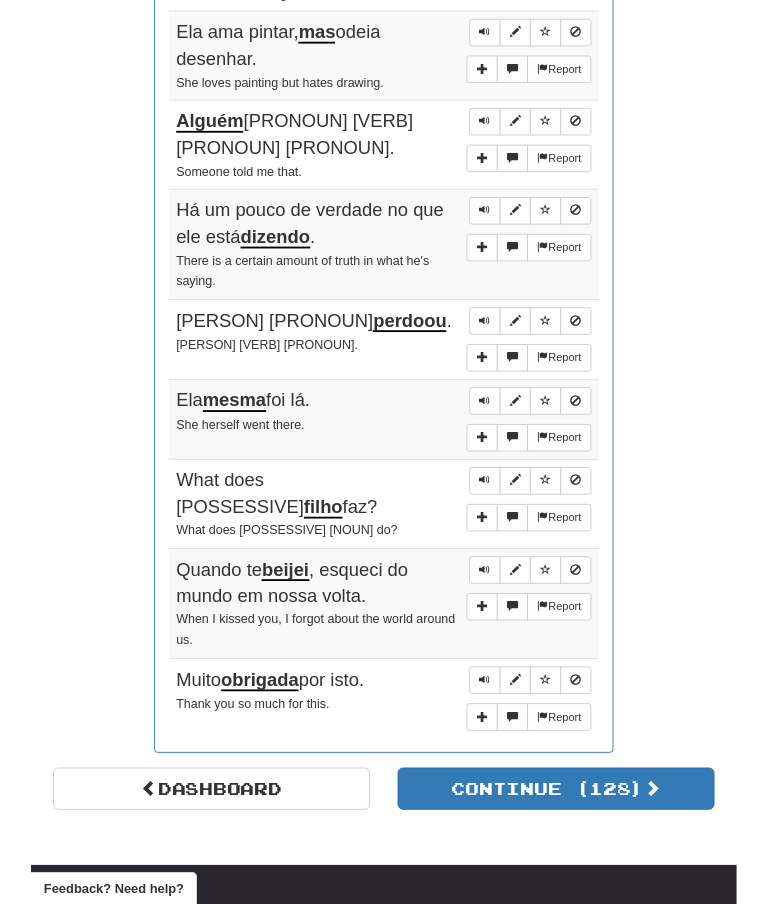 scroll, scrollTop: 1219, scrollLeft: 0, axis: vertical 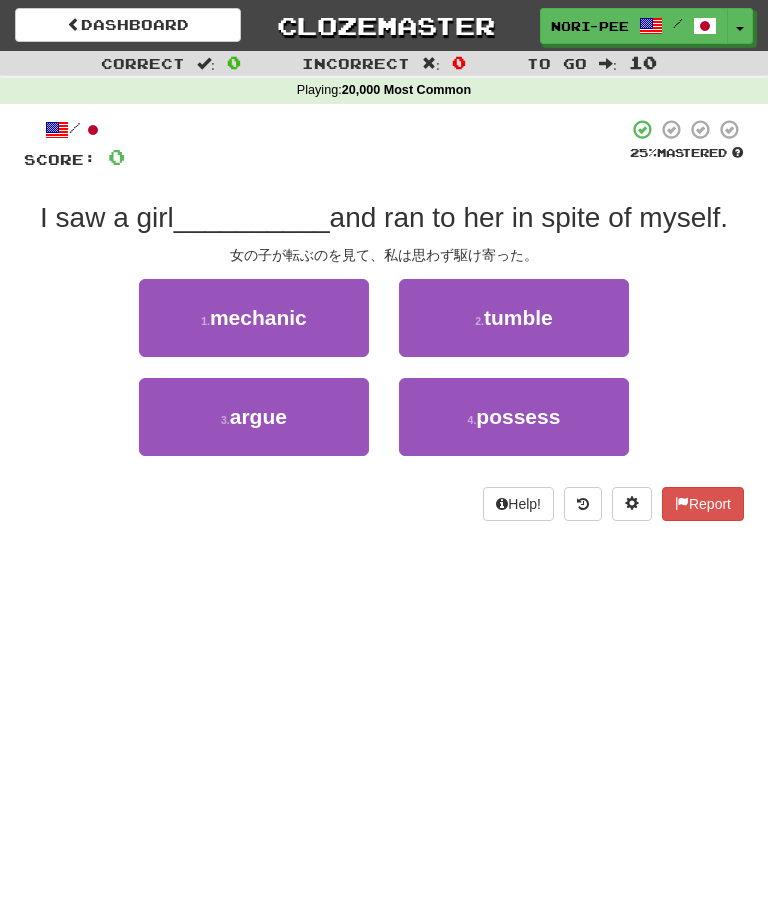 click on "Dashboard" at bounding box center [128, 25] 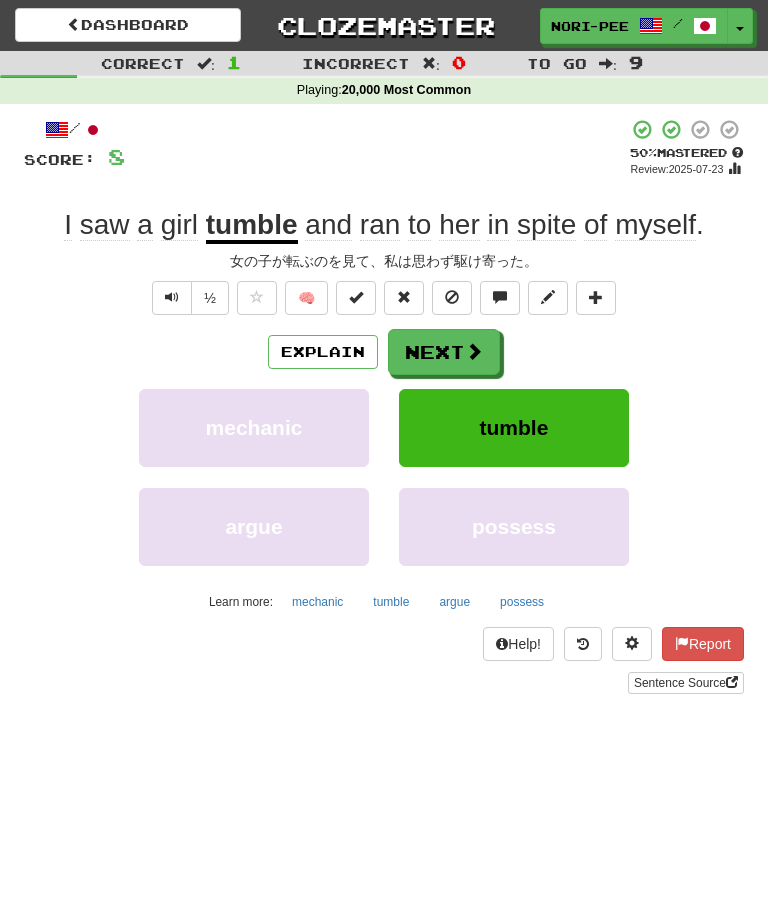 click on "Next" at bounding box center (444, 352) 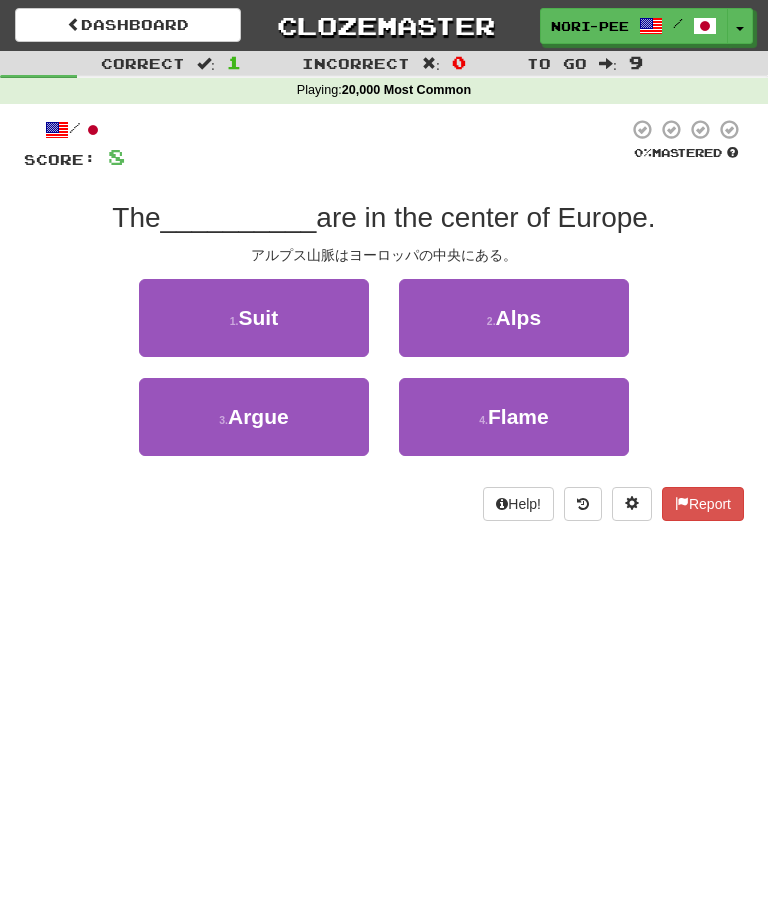 click on "Alps" at bounding box center (519, 317) 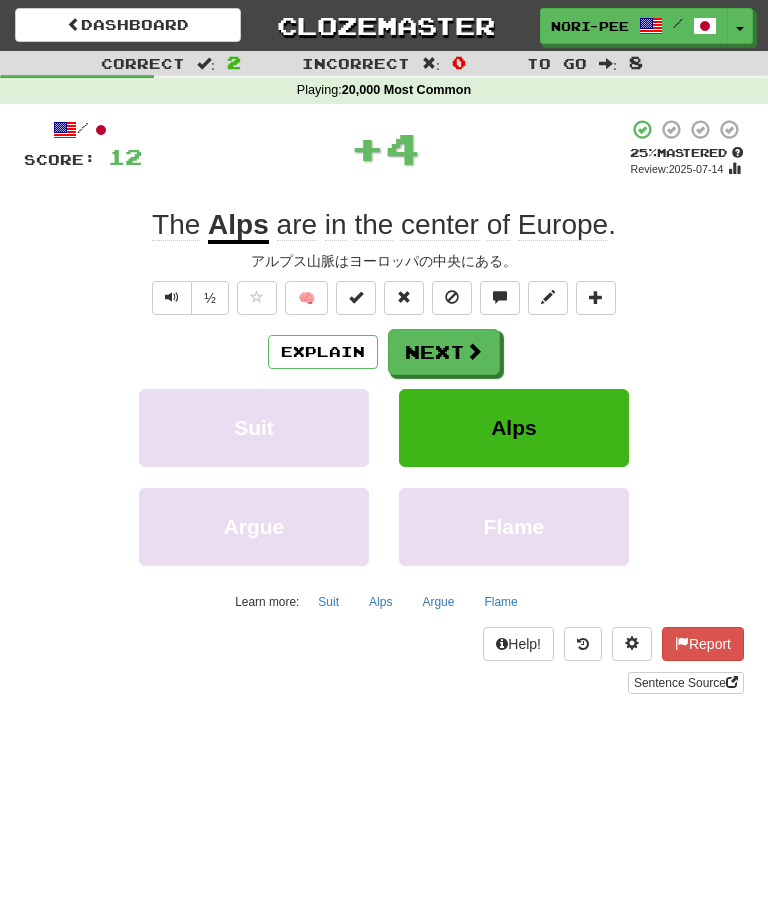 click on "Next" at bounding box center [444, 352] 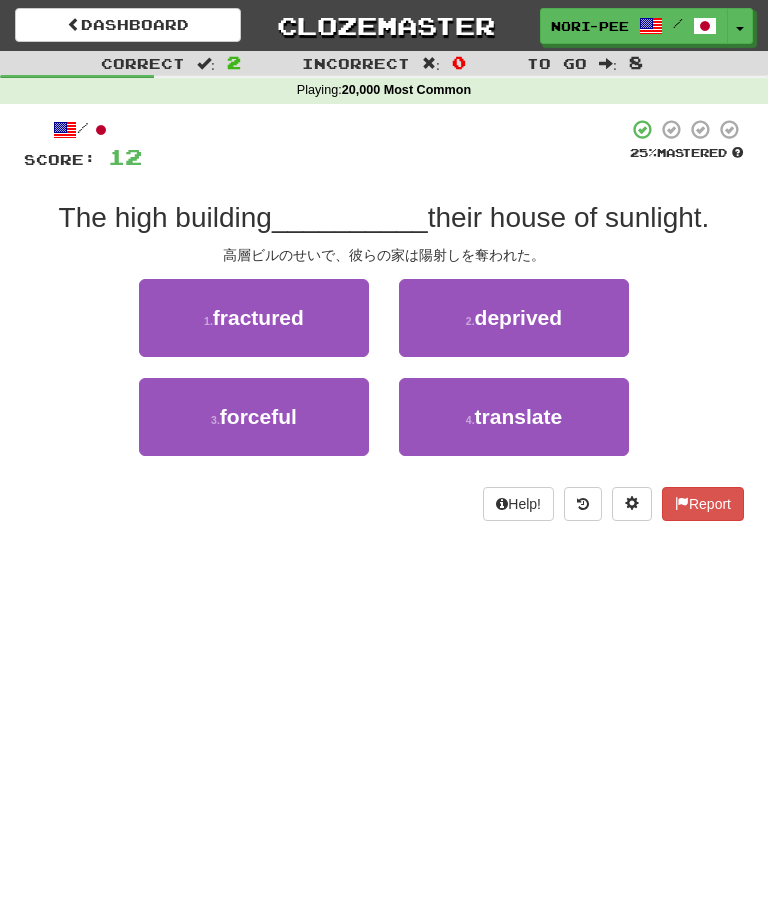 click on "deprived" at bounding box center [519, 317] 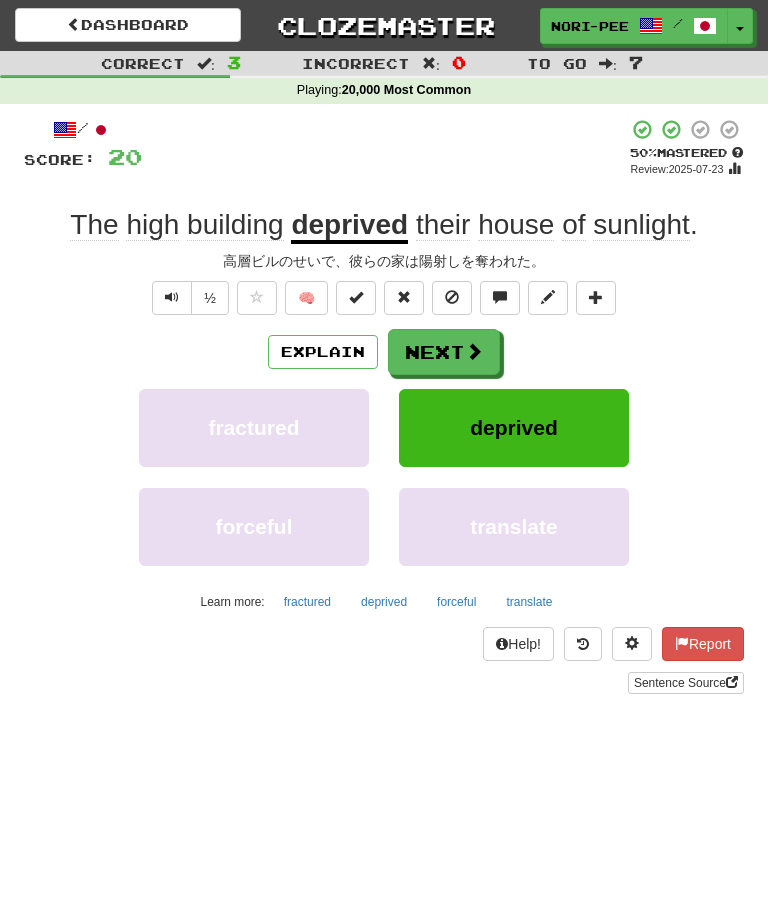 click on "Explain" at bounding box center (323, 352) 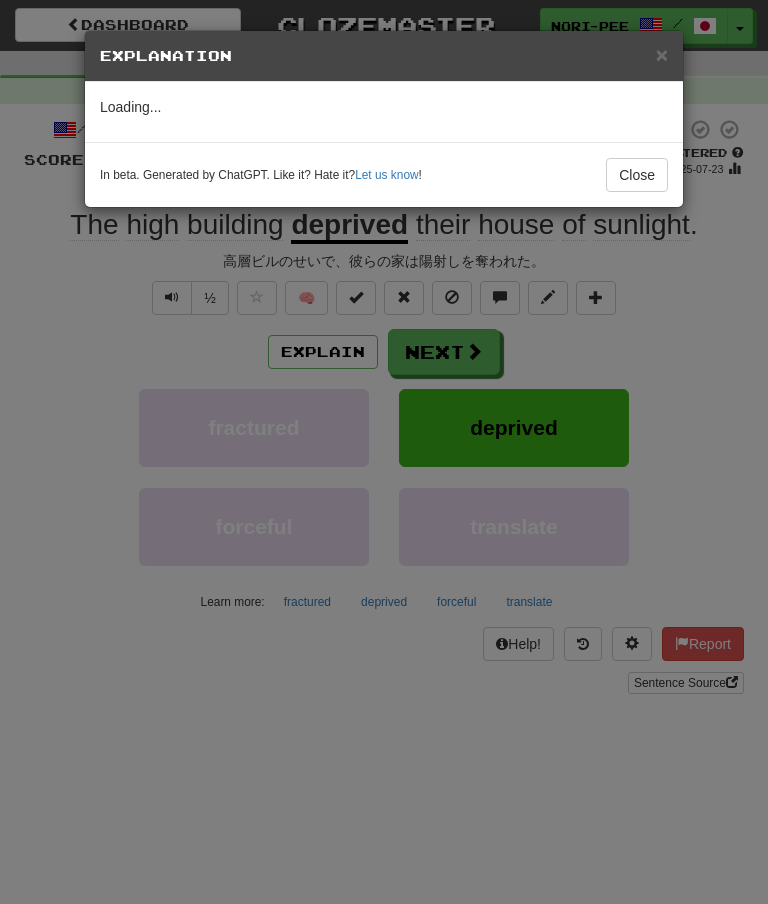 click on "Close" at bounding box center [637, 175] 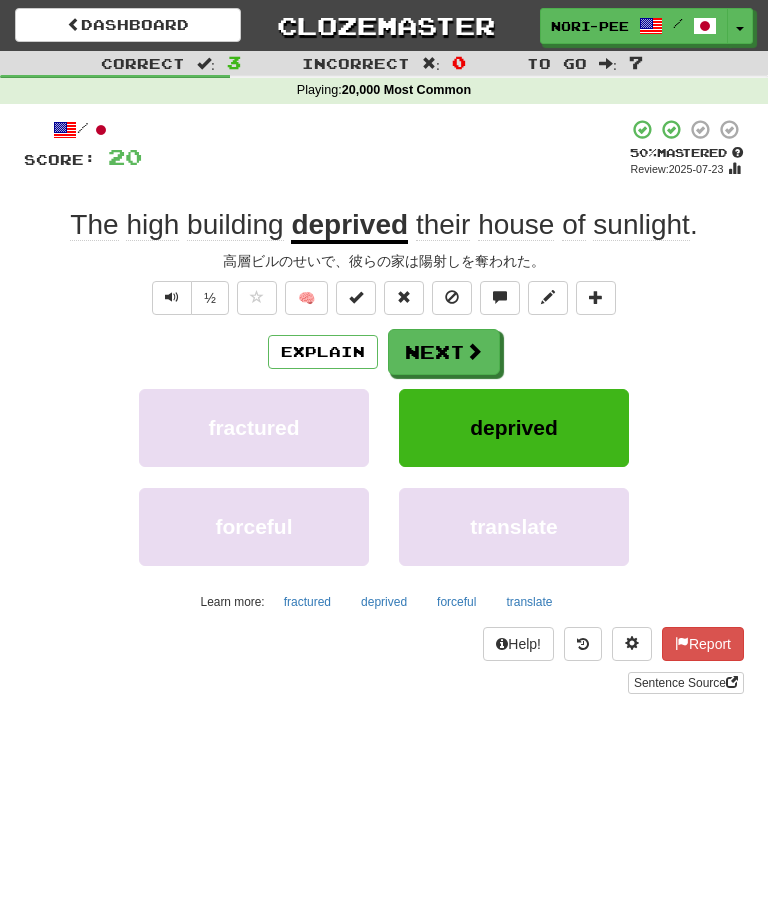 click on "Next" at bounding box center (444, 352) 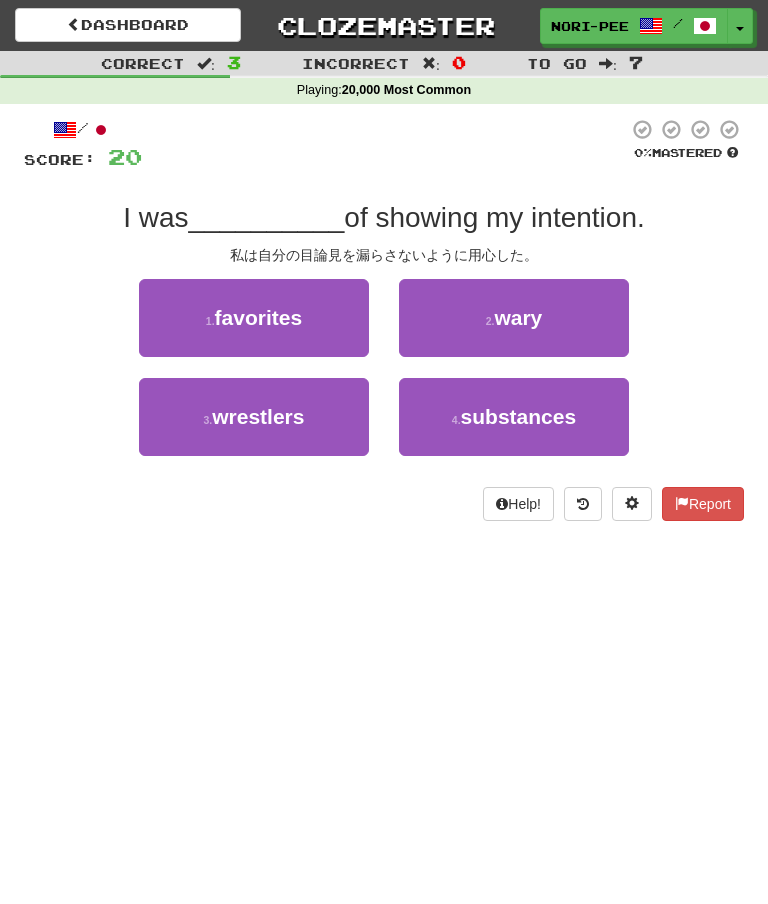 click on "wary" at bounding box center [518, 317] 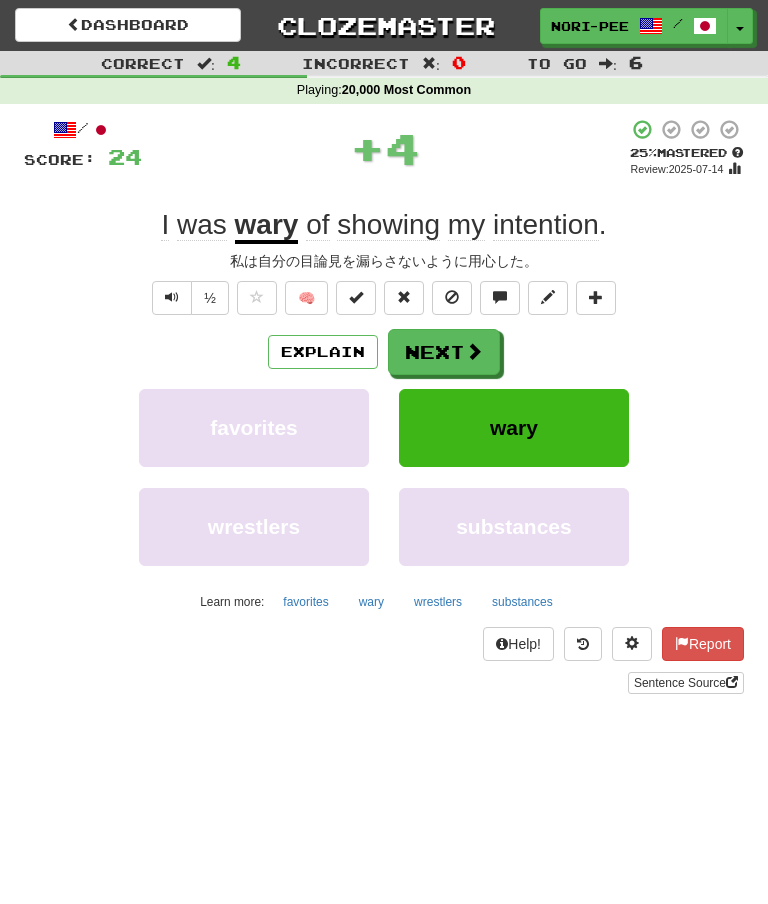 click on "Explain" at bounding box center [323, 352] 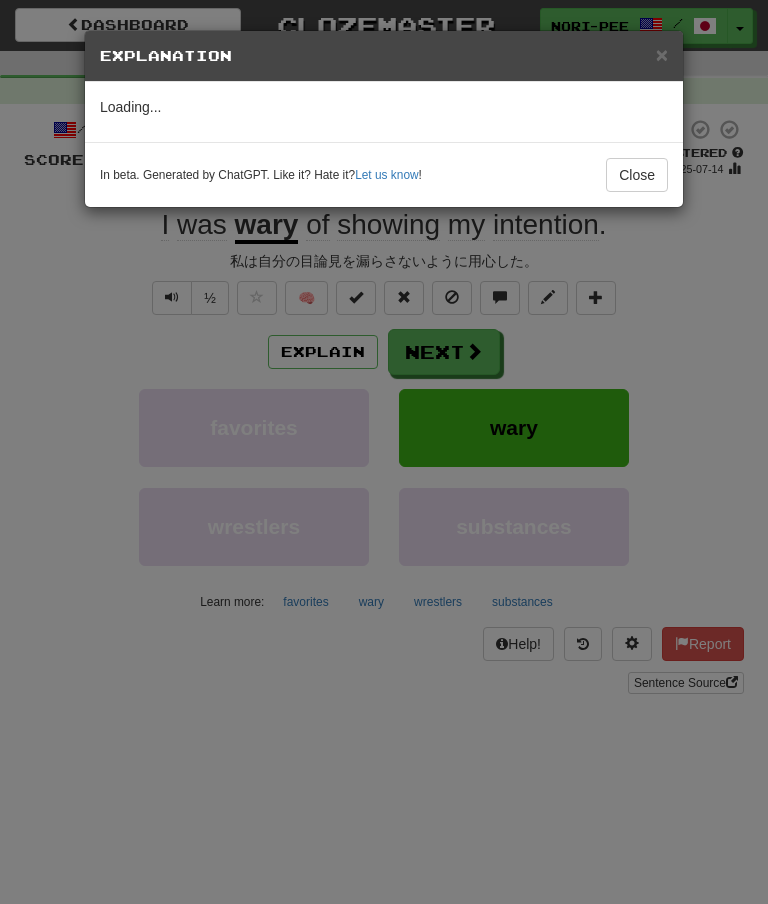 click on "Close" at bounding box center [637, 175] 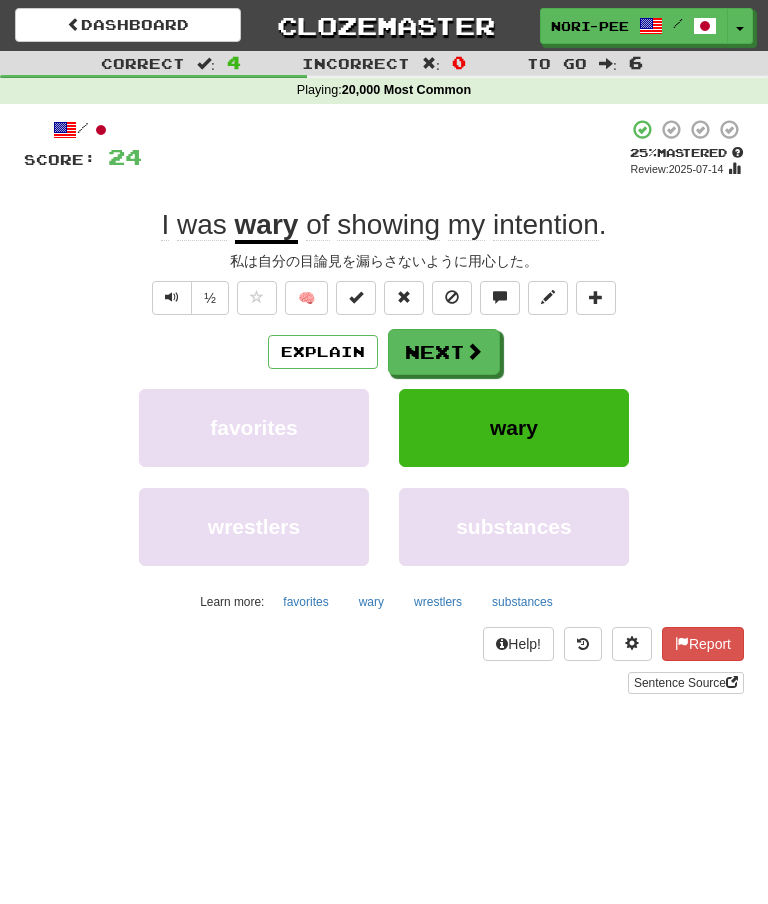 click at bounding box center [474, 351] 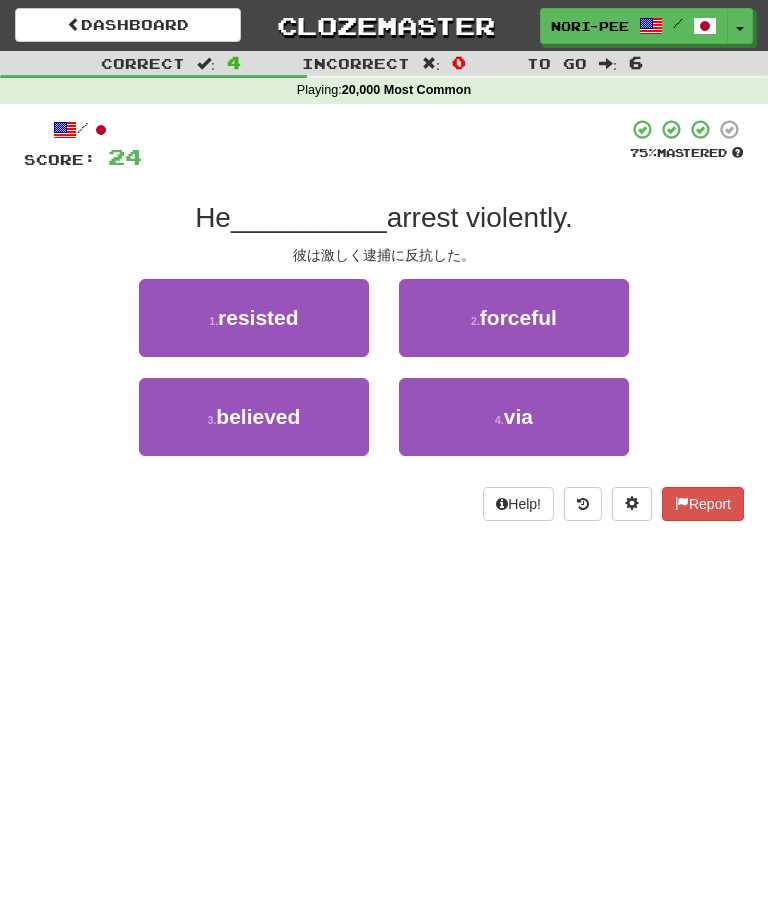 click on "resisted" at bounding box center (258, 317) 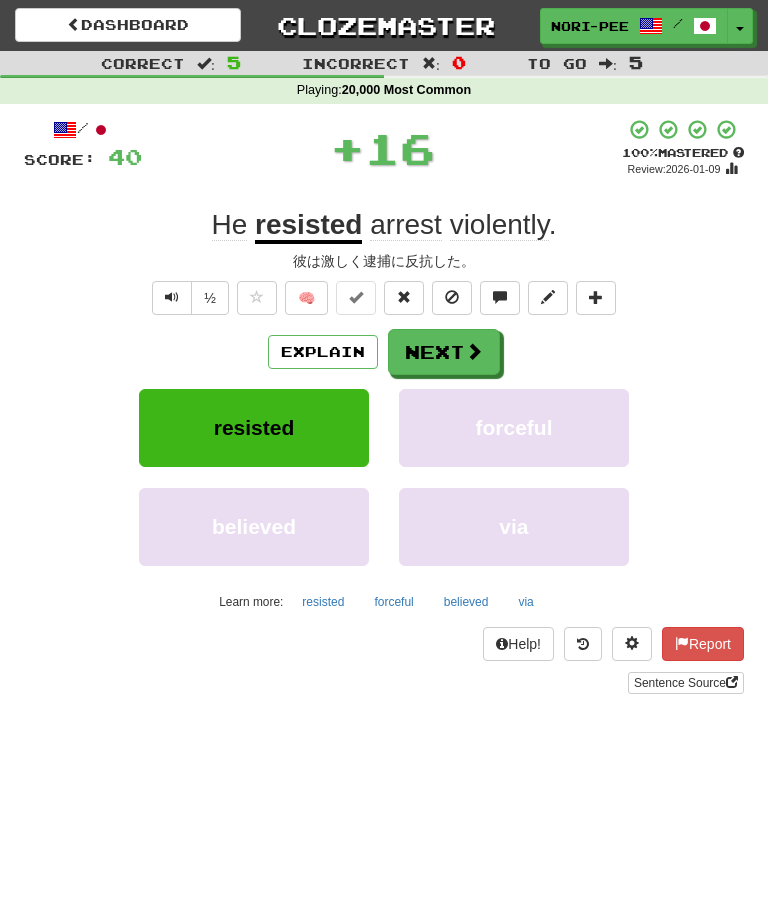 click on "Next" at bounding box center (444, 352) 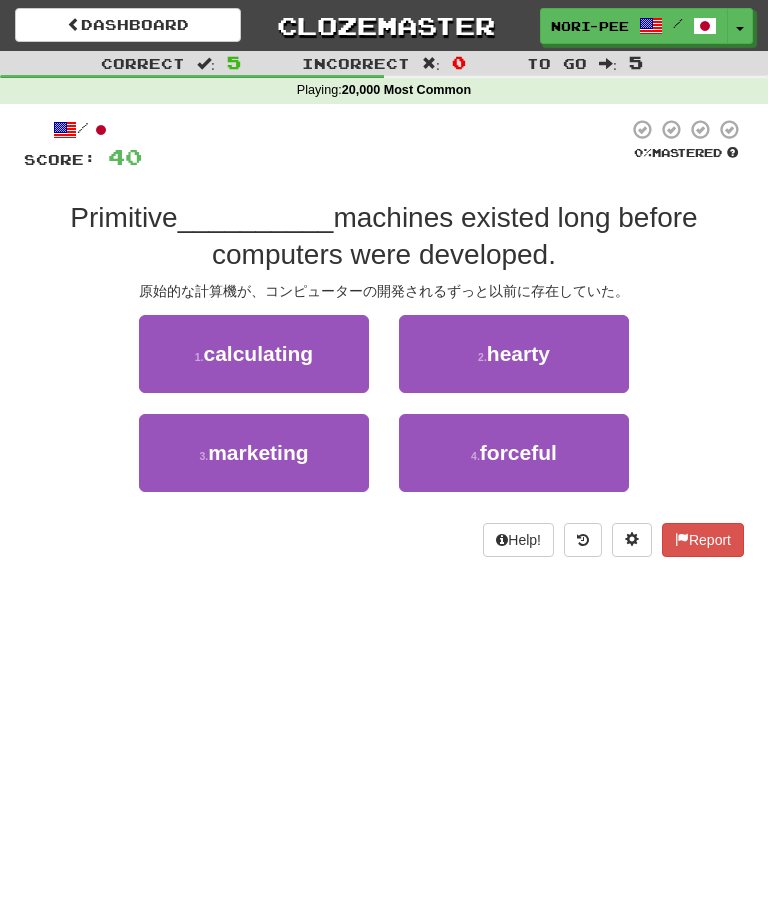 click on "calculating" at bounding box center (259, 353) 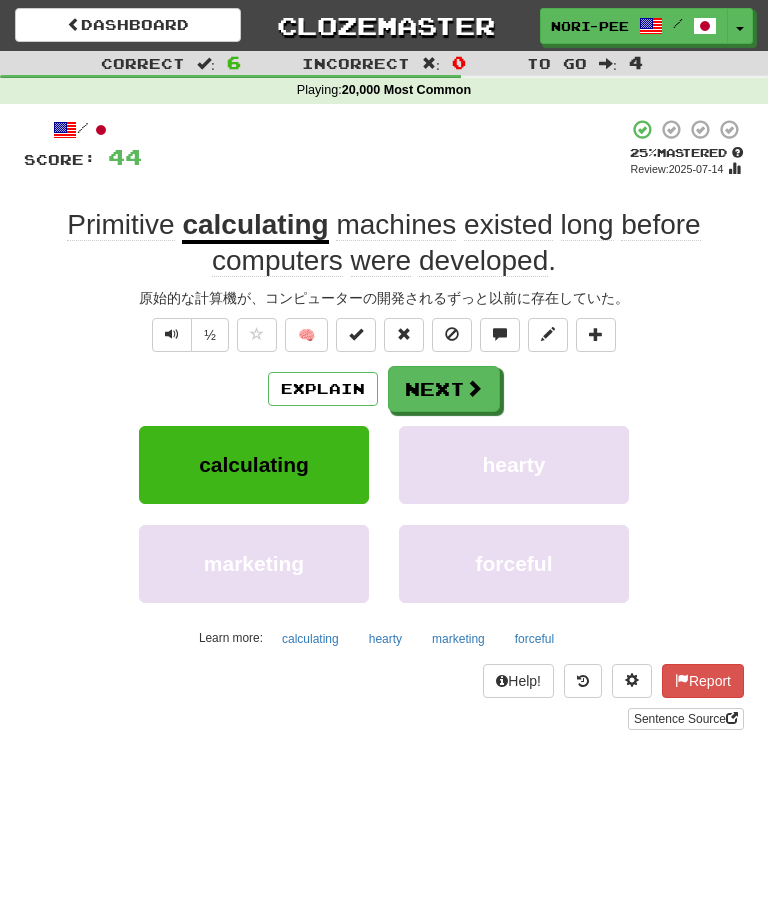 click at bounding box center [474, 388] 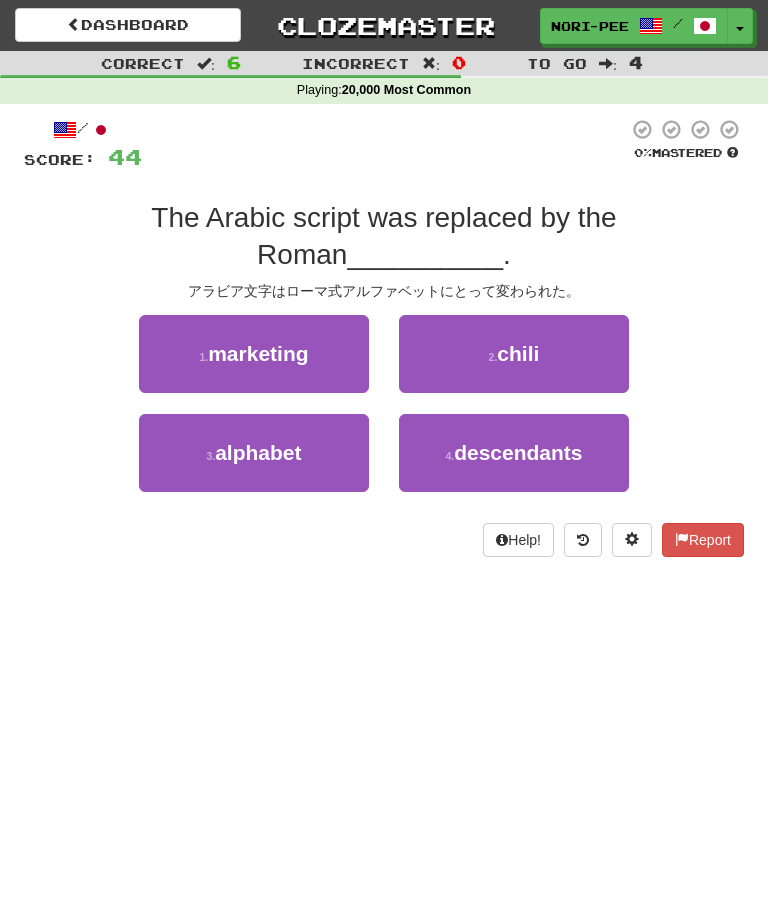 click on "3 .  alphabet" at bounding box center (254, 453) 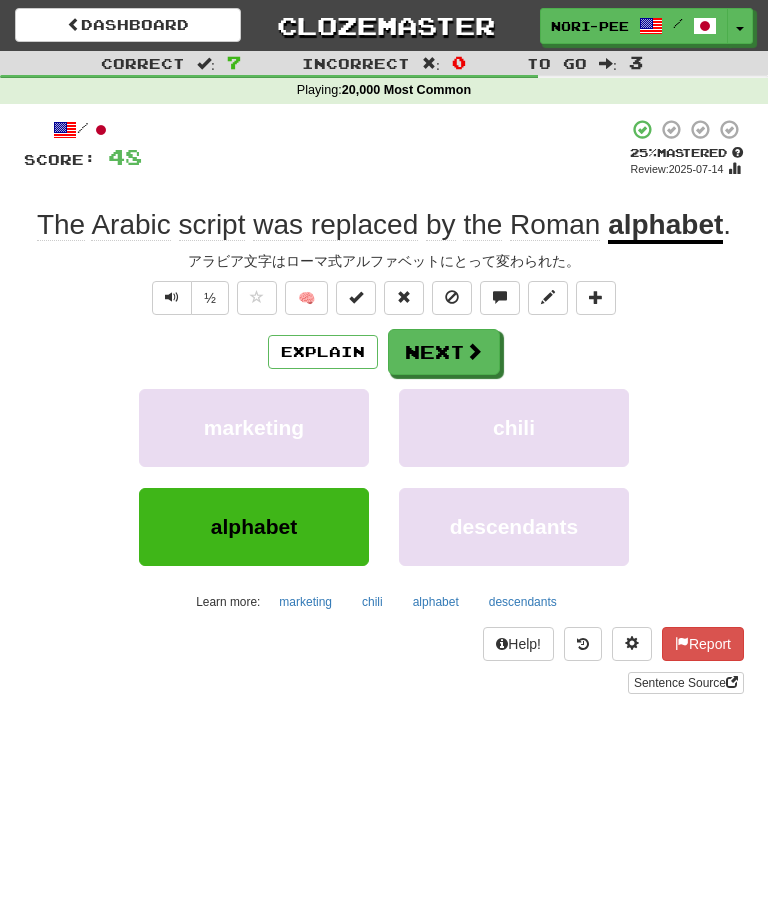 click at bounding box center [474, 351] 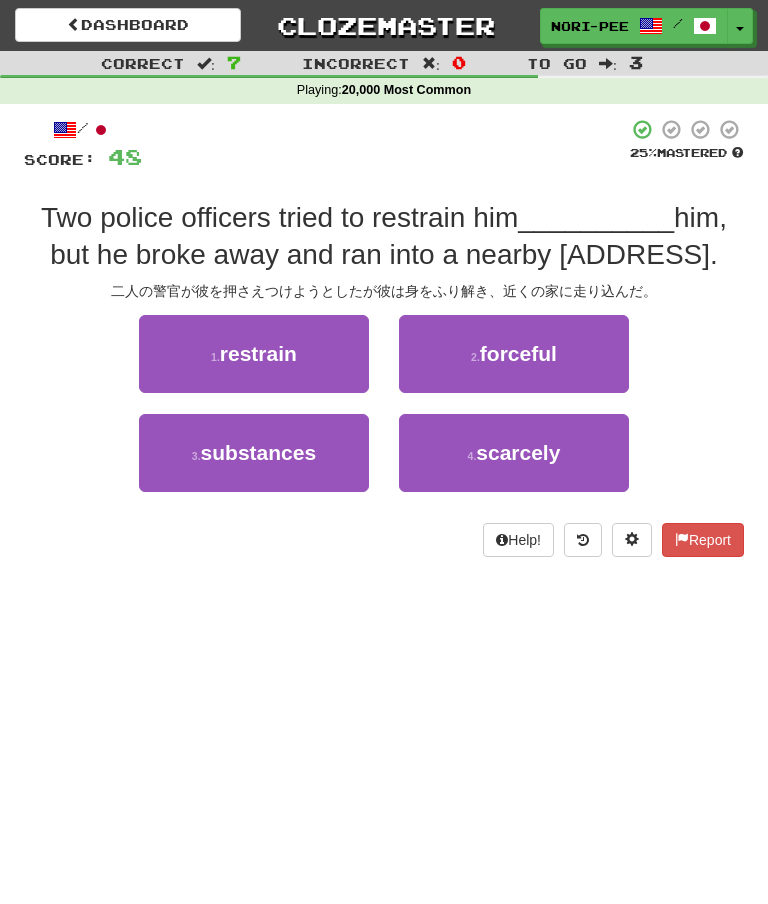click on "substances" at bounding box center (259, 452) 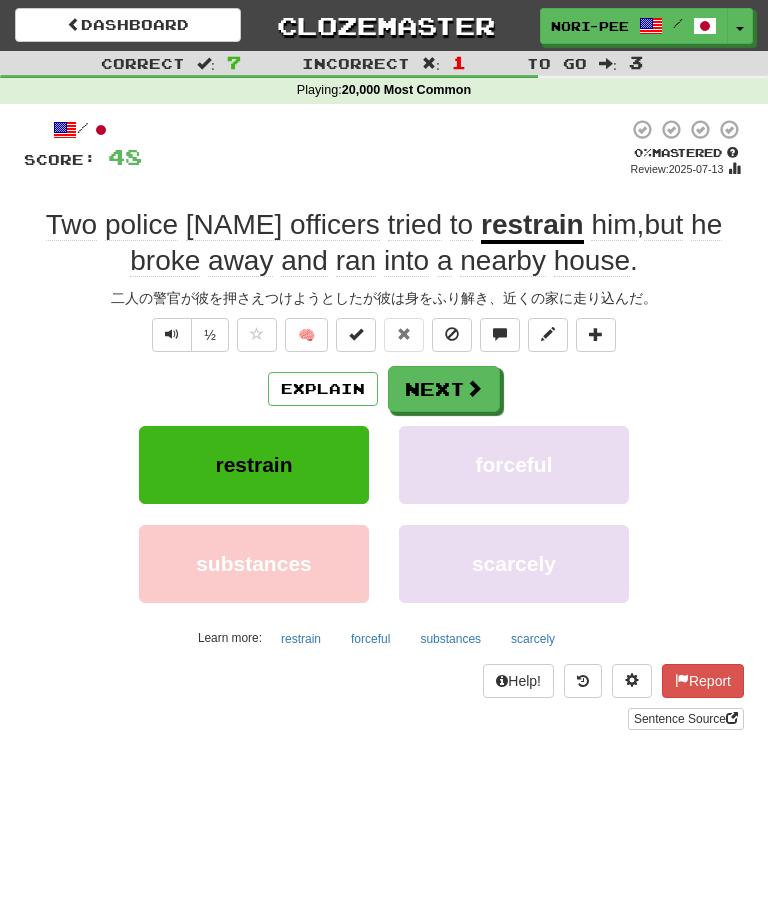 click on "Explain" at bounding box center (323, 389) 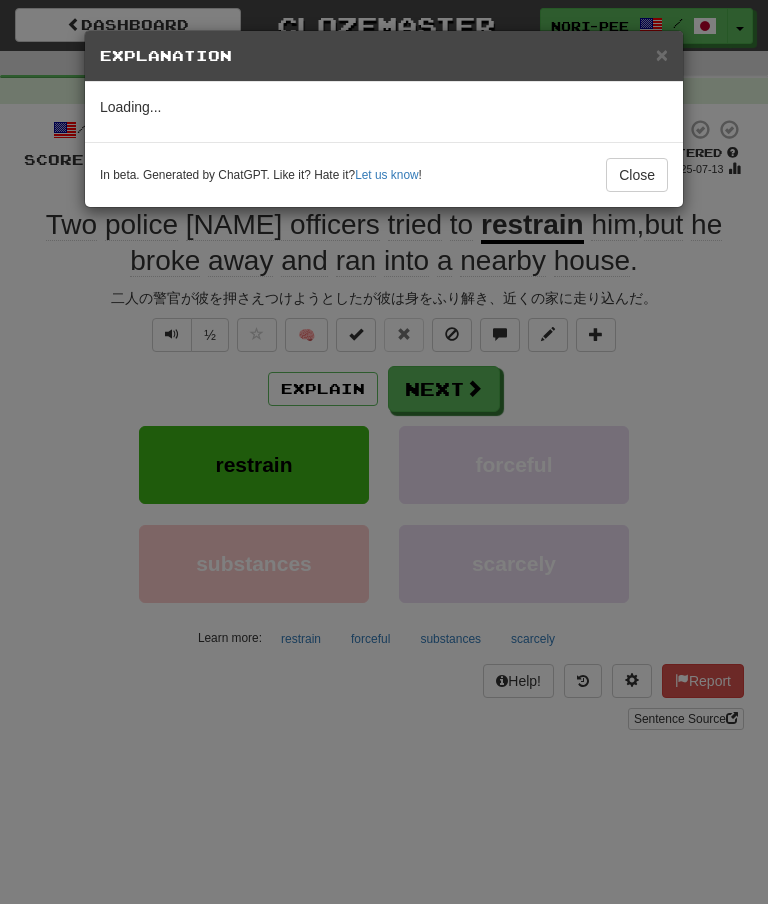 click on "Close" at bounding box center (637, 175) 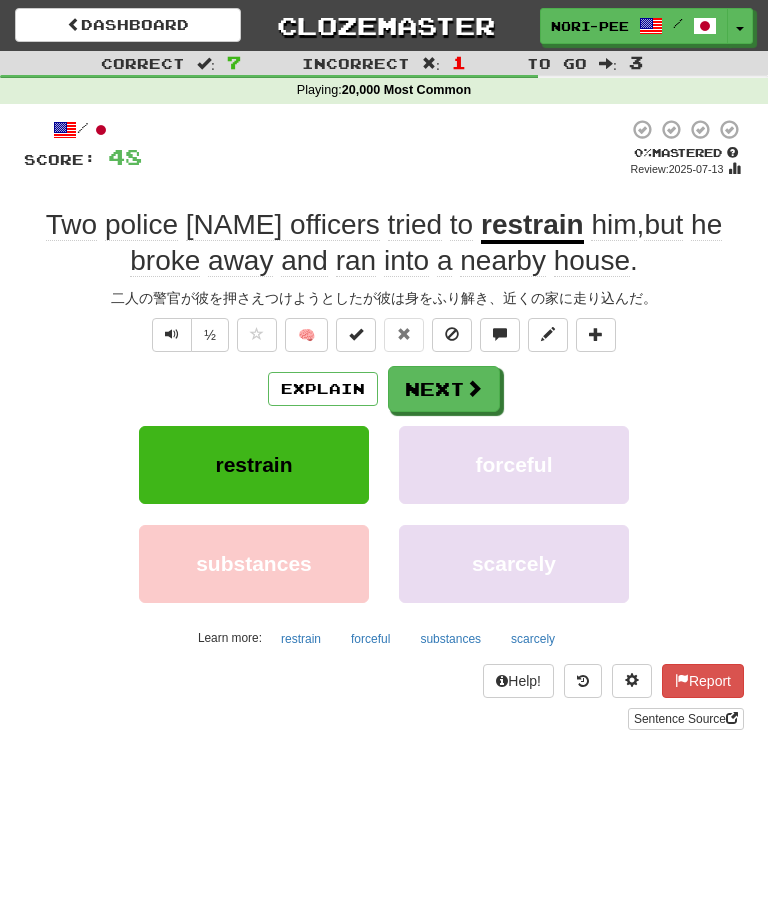 click on "Next" at bounding box center [444, 389] 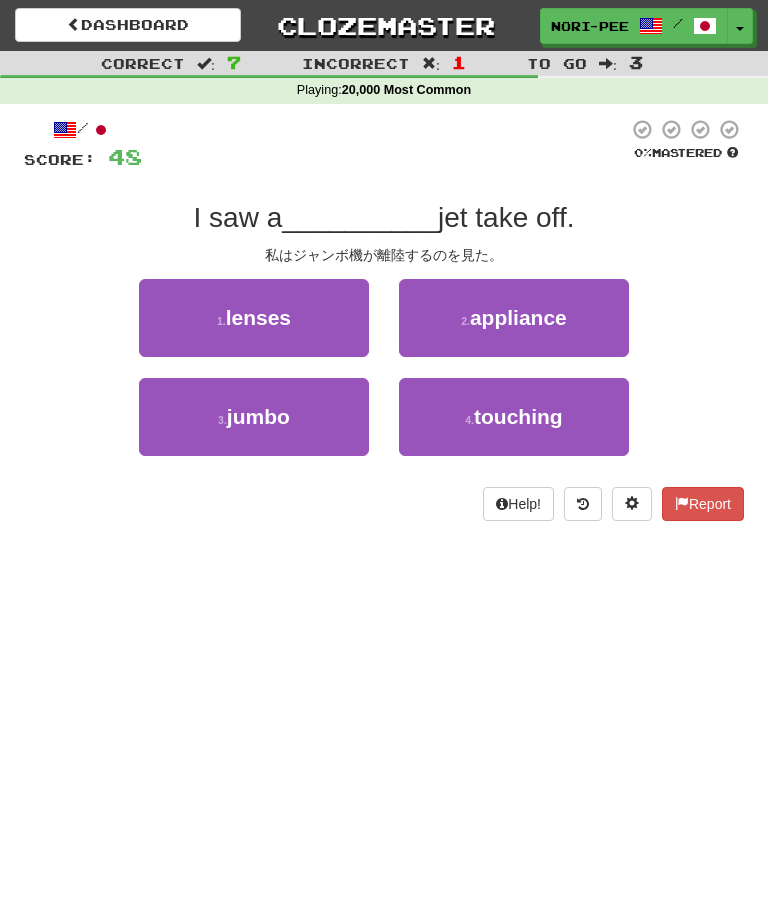click on "3 .  jumbo" at bounding box center (254, 417) 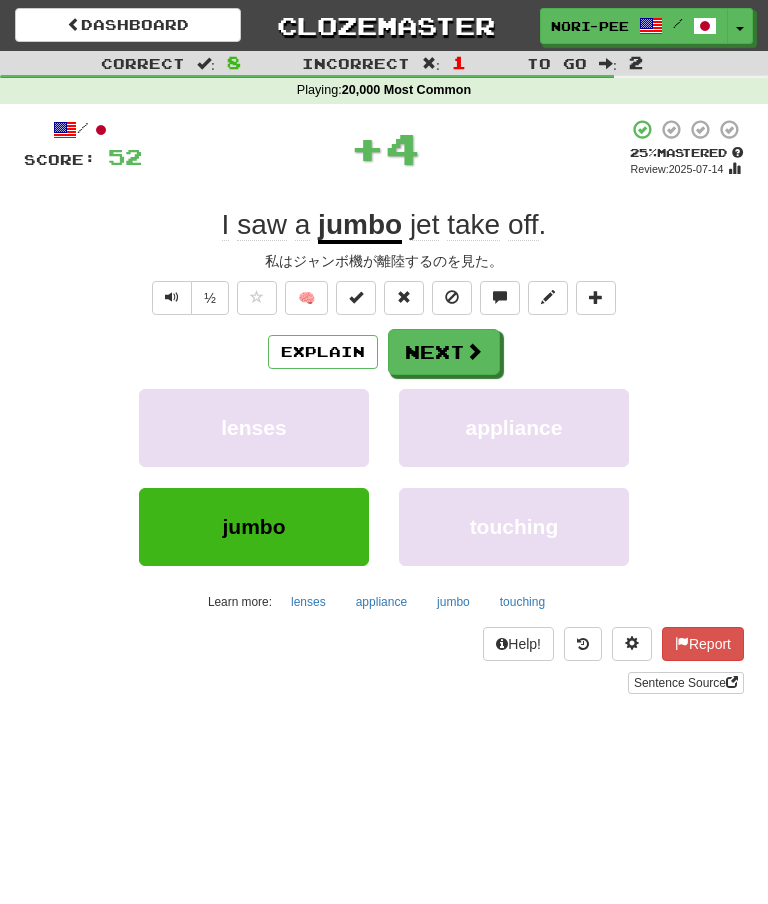 click at bounding box center [474, 351] 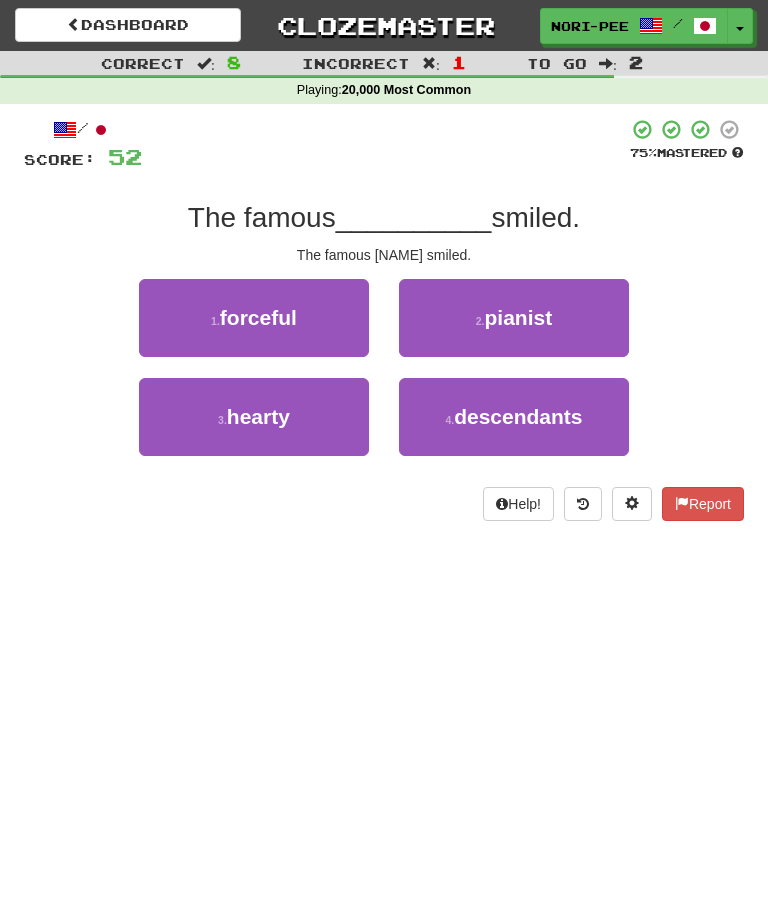 click on "pianist" at bounding box center [519, 317] 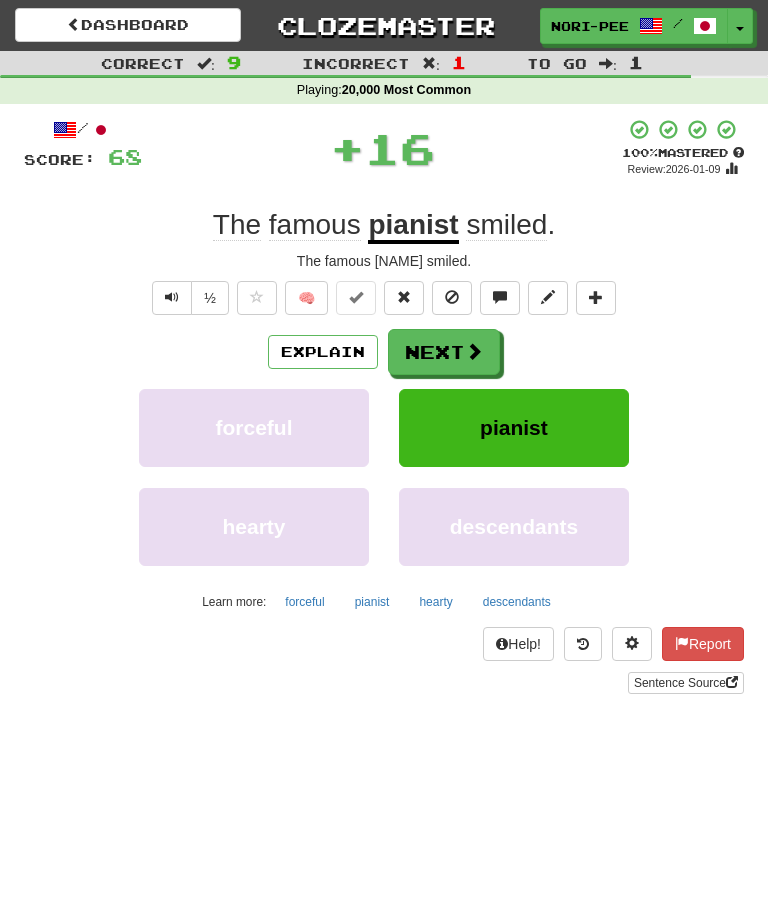 click at bounding box center [474, 351] 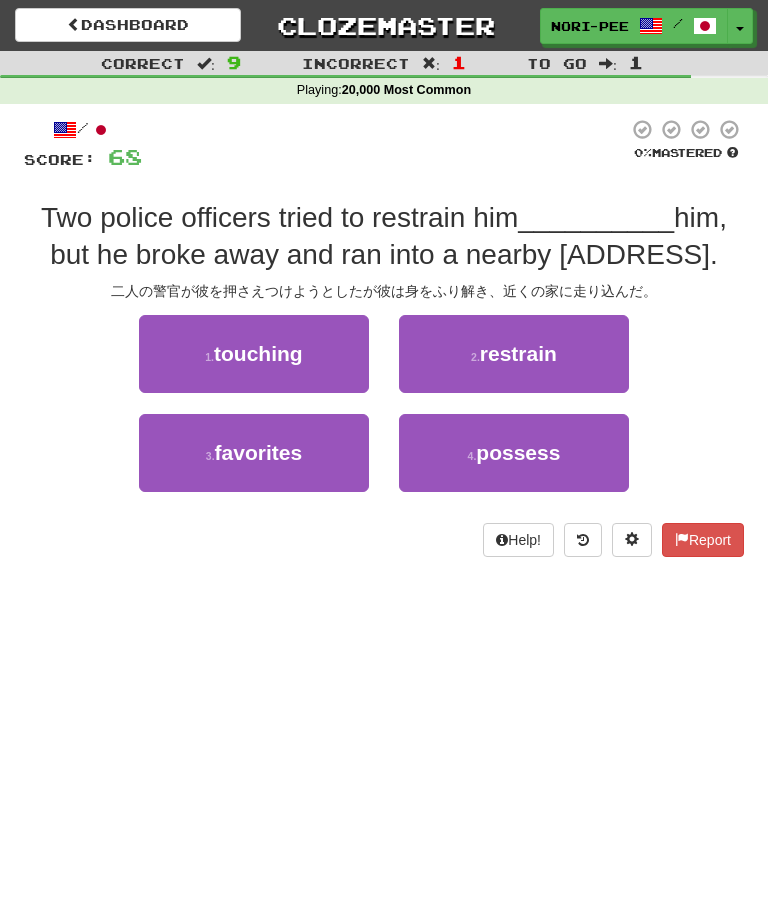 click on "favorites" at bounding box center (259, 452) 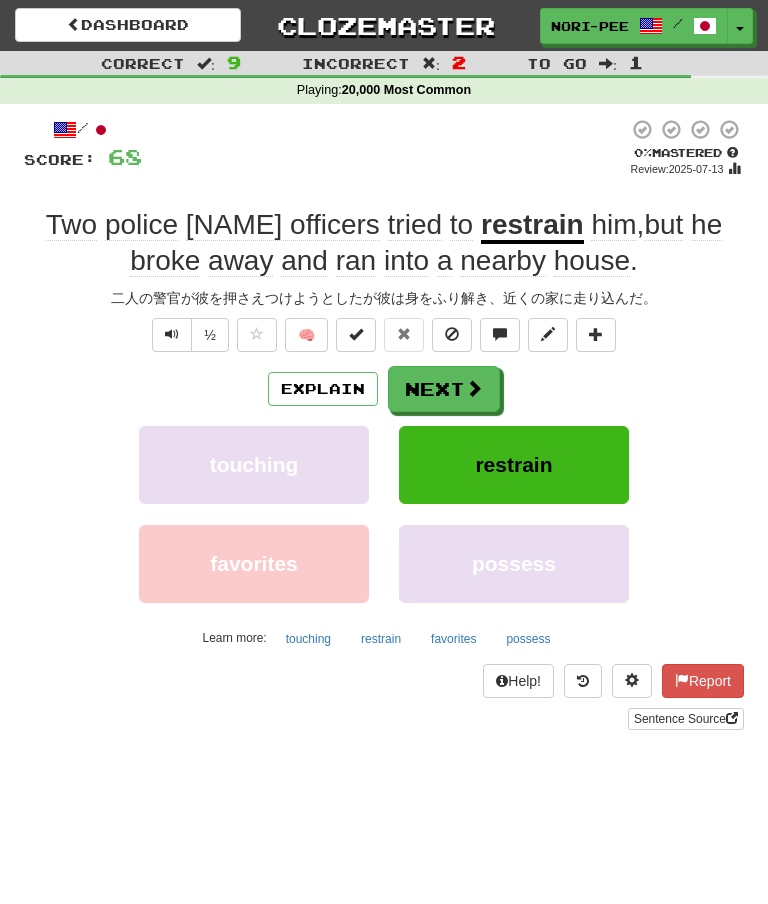 click on "Explain" at bounding box center [323, 389] 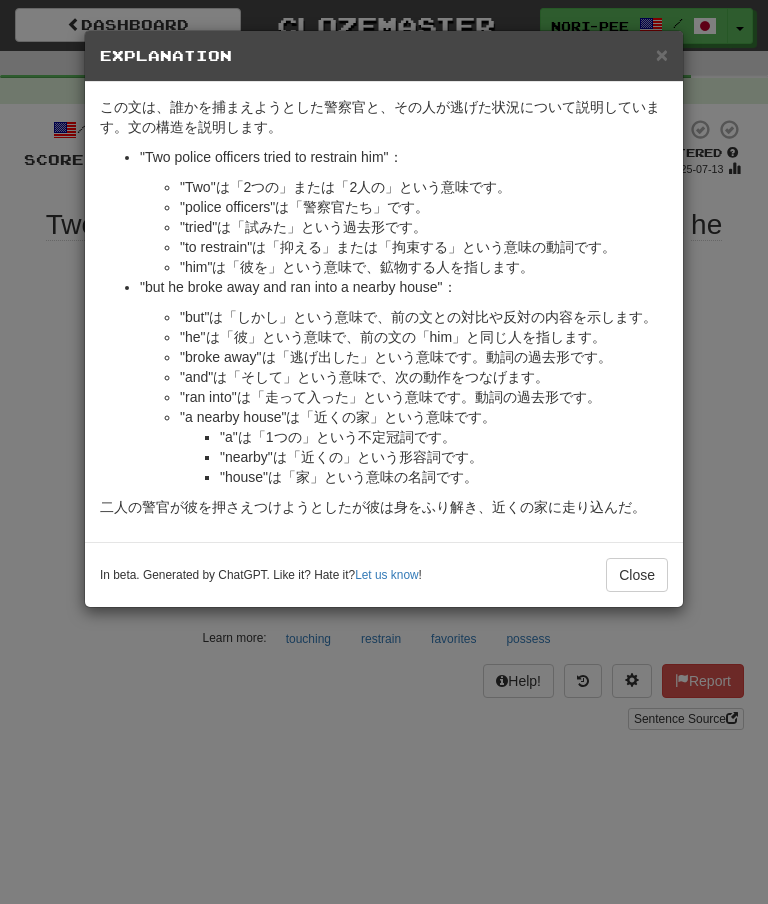 click on "Close" at bounding box center (637, 575) 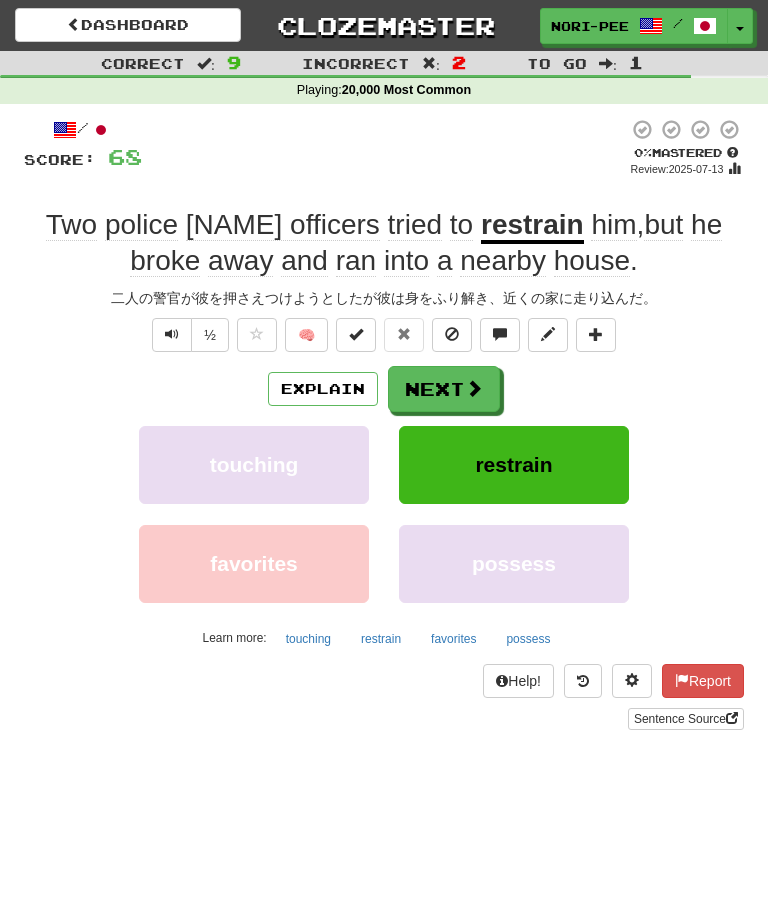 click on "Explain" at bounding box center [323, 389] 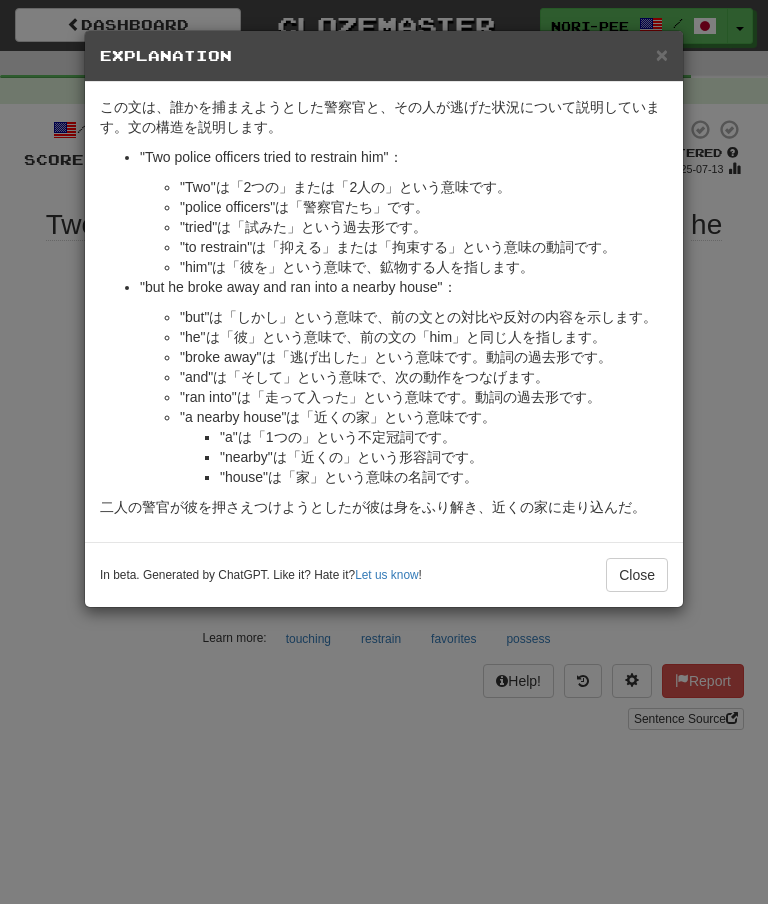 click on "Close" at bounding box center (637, 575) 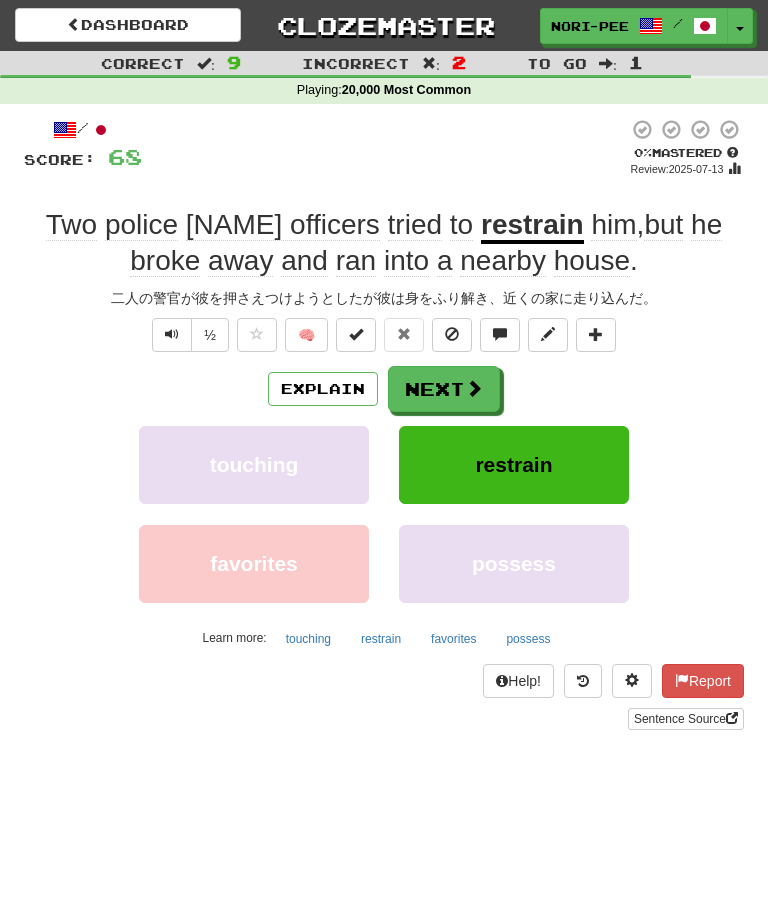 click on "Next" at bounding box center (444, 389) 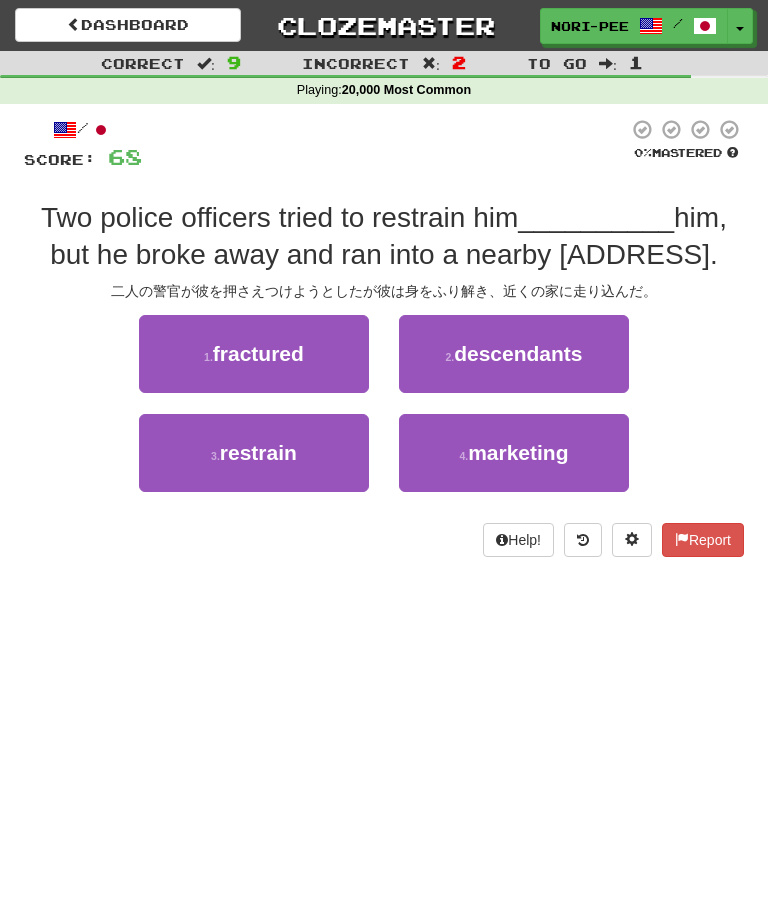 click on "3 .  restrain" at bounding box center [254, 453] 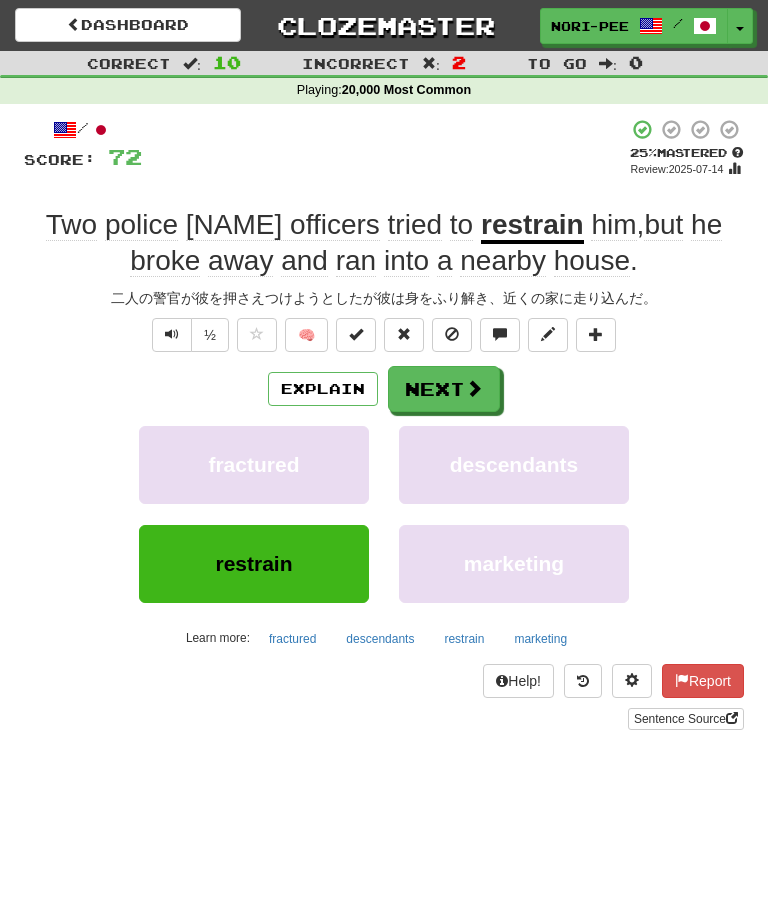 click at bounding box center [474, 388] 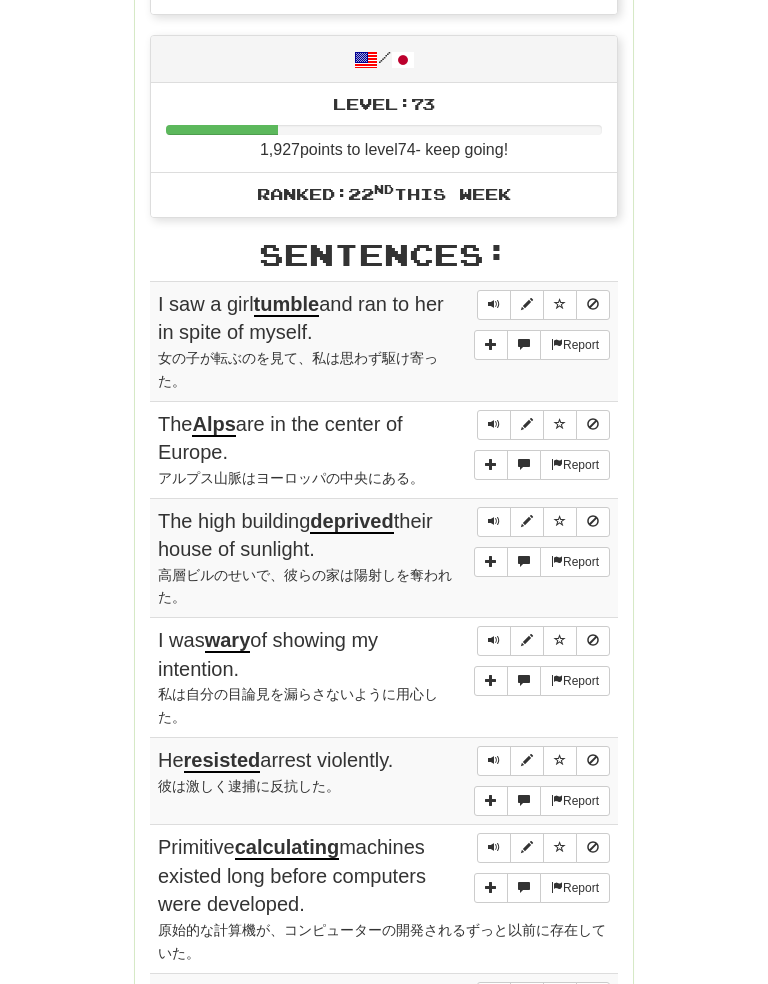 scroll, scrollTop: 934, scrollLeft: 0, axis: vertical 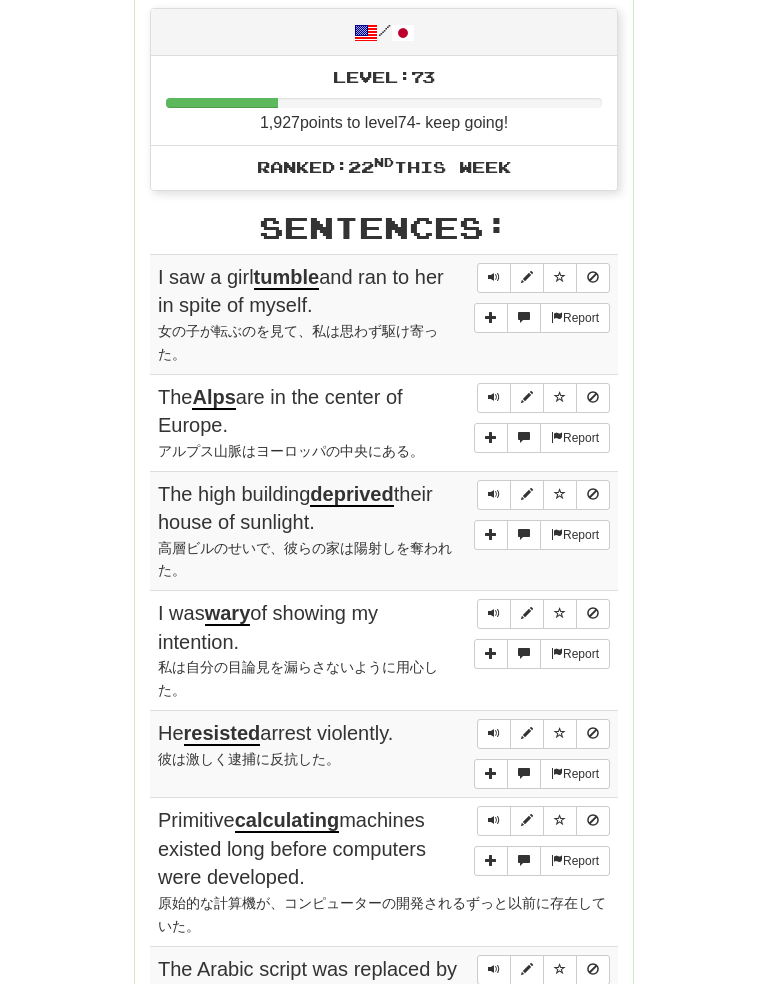 click at bounding box center [494, 279] 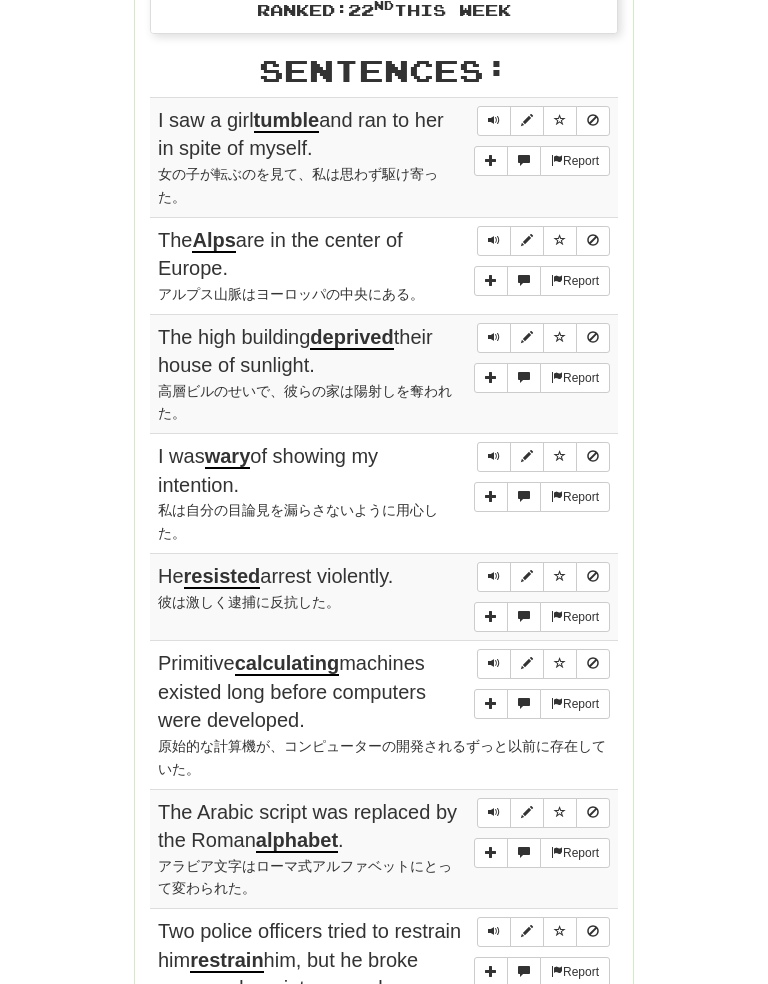 scroll, scrollTop: 1099, scrollLeft: 0, axis: vertical 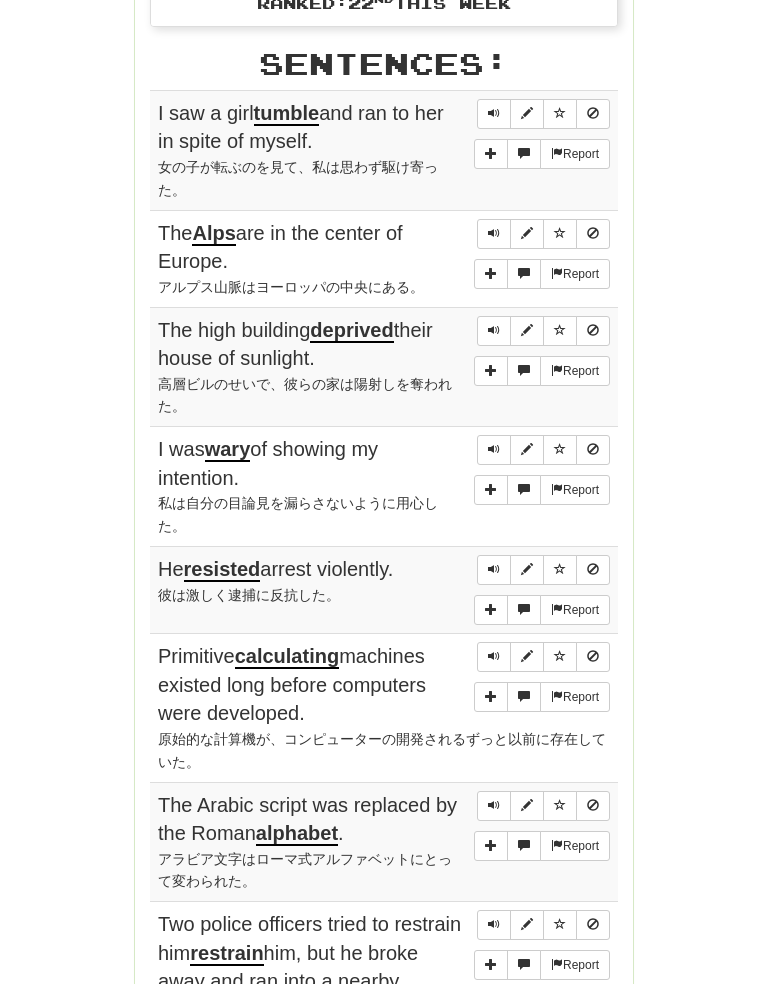 click at bounding box center (494, 569) 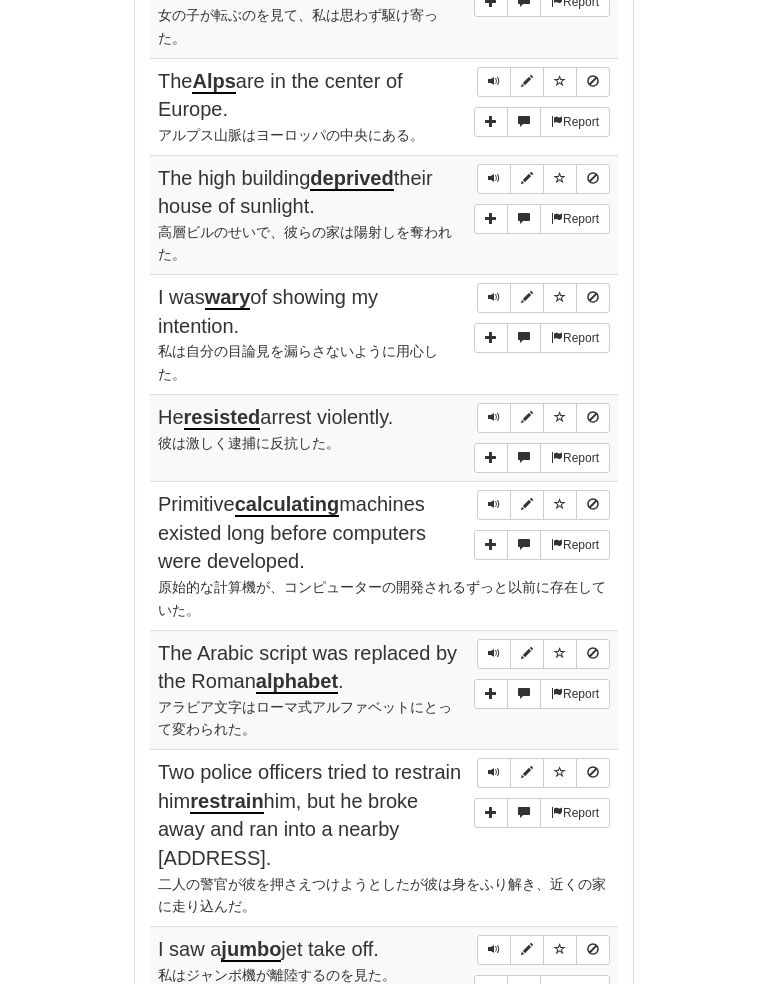 scroll, scrollTop: 1258, scrollLeft: 0, axis: vertical 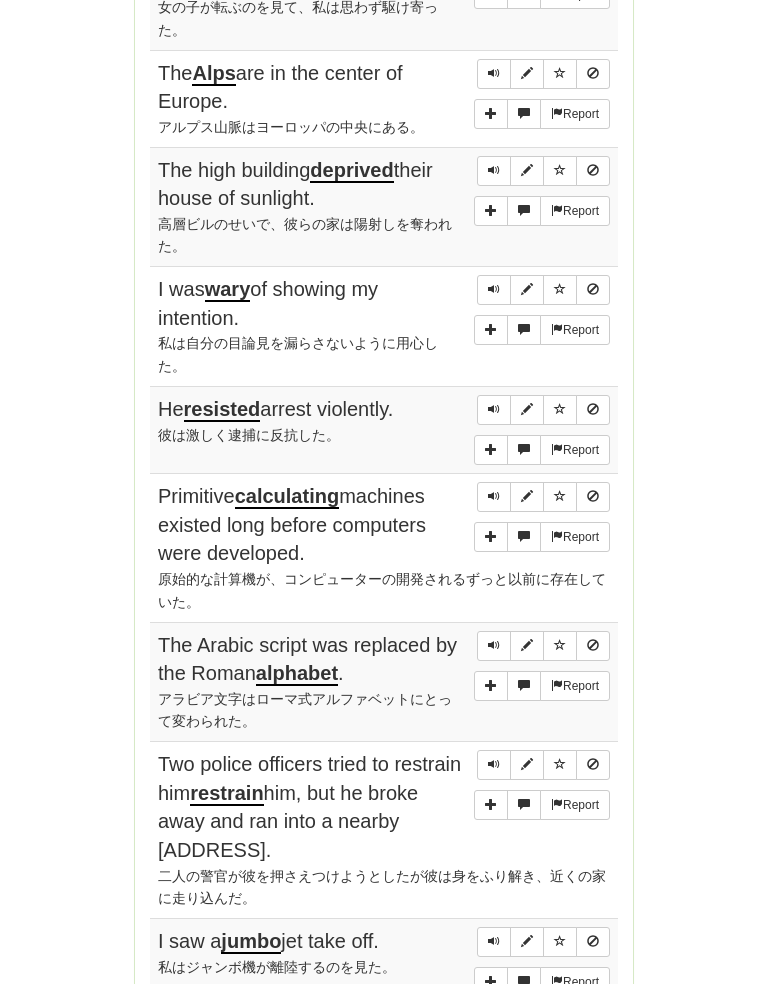 click at bounding box center [494, 410] 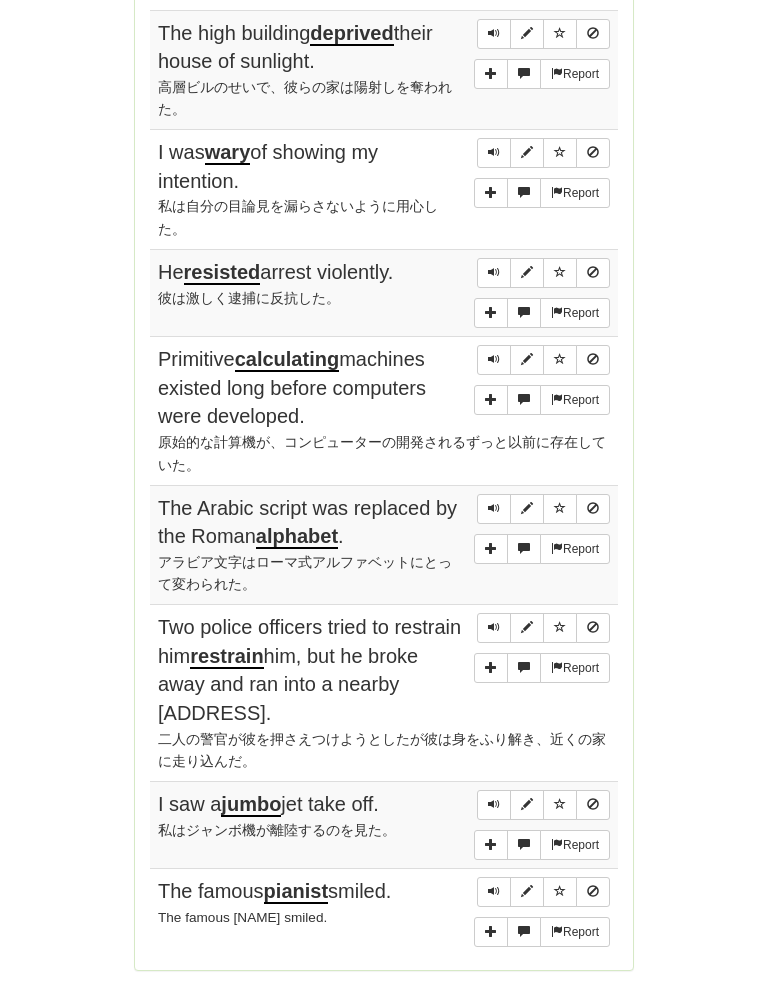 scroll, scrollTop: 1397, scrollLeft: 0, axis: vertical 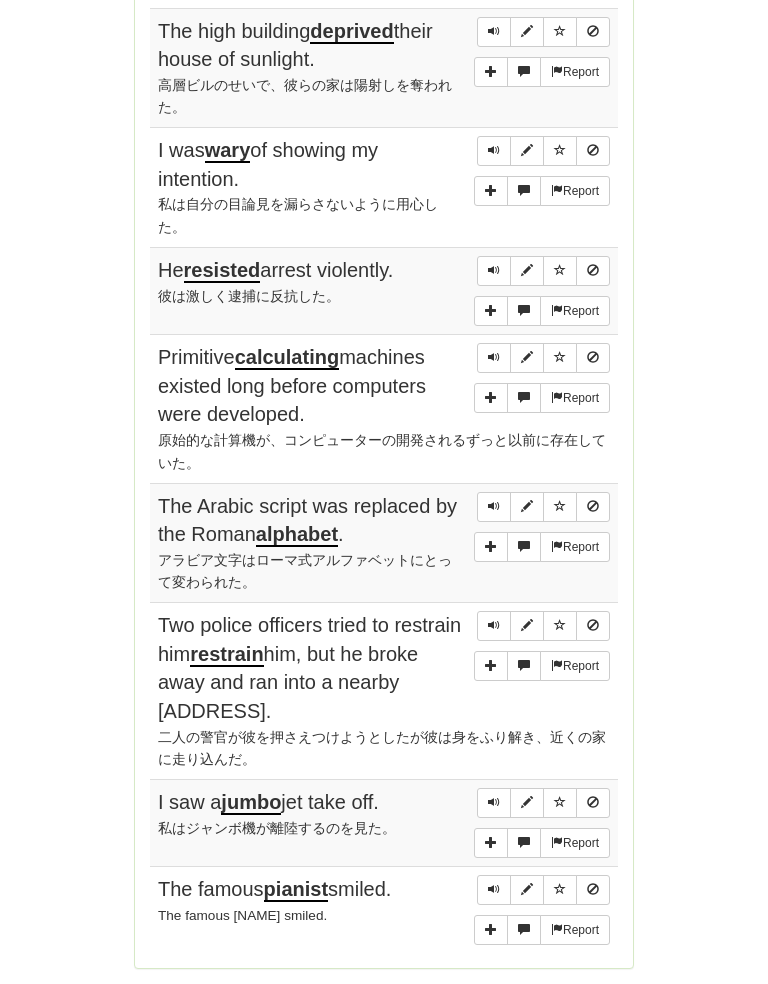click on "I saw a girl tumble and ran to her in spite of myself. 女の子が転ぶのを見て、私は思わず駆け寄った. Report The Alps are in the center of Europe. アルプス山脈はヨーロッパの中央にある. Report The high building deprived their house of sunlight. 高層ビルのせいで、彼らの家は陽射しを奪われた. Report I was wary of showing my intention. 私は自分の目論見を漏らさないように用心した. Report He resisted arrest violently. 彼は激しく逮捕に反抗した. Report Primitive calculating Report The Arabic script was replaced by the Roman" at bounding box center (384, -82) 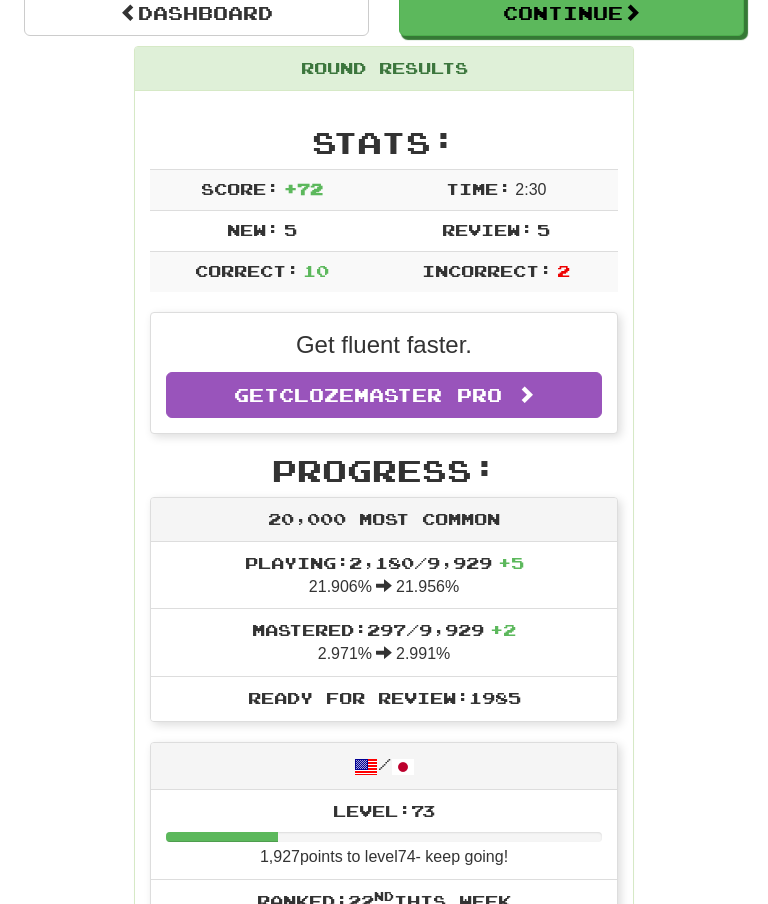 scroll, scrollTop: 0, scrollLeft: 0, axis: both 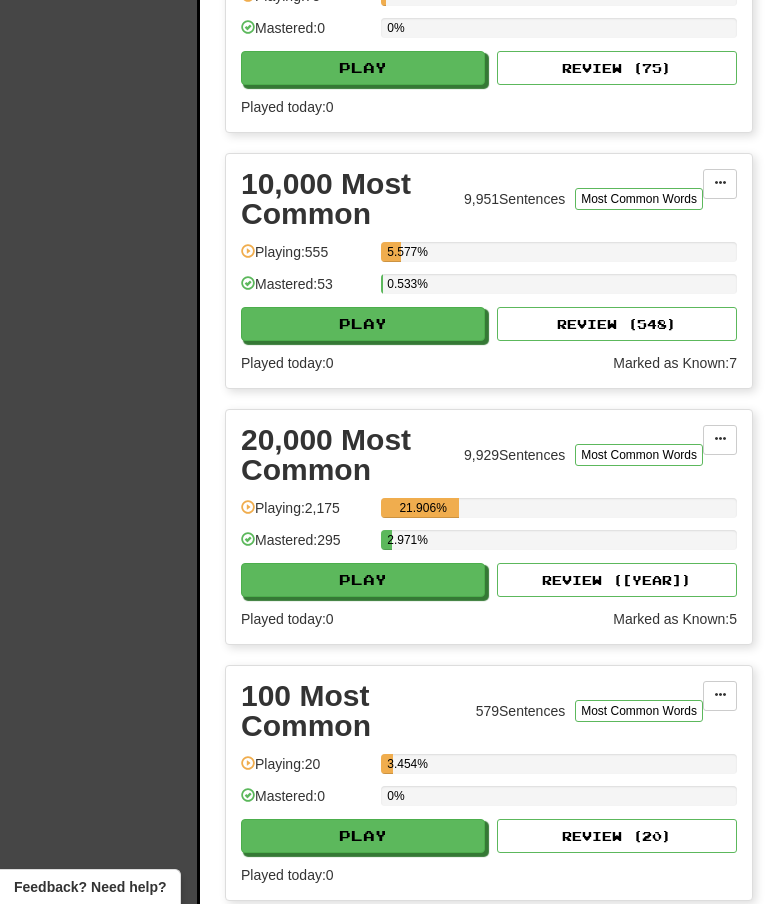 click on "Play" at bounding box center [363, 580] 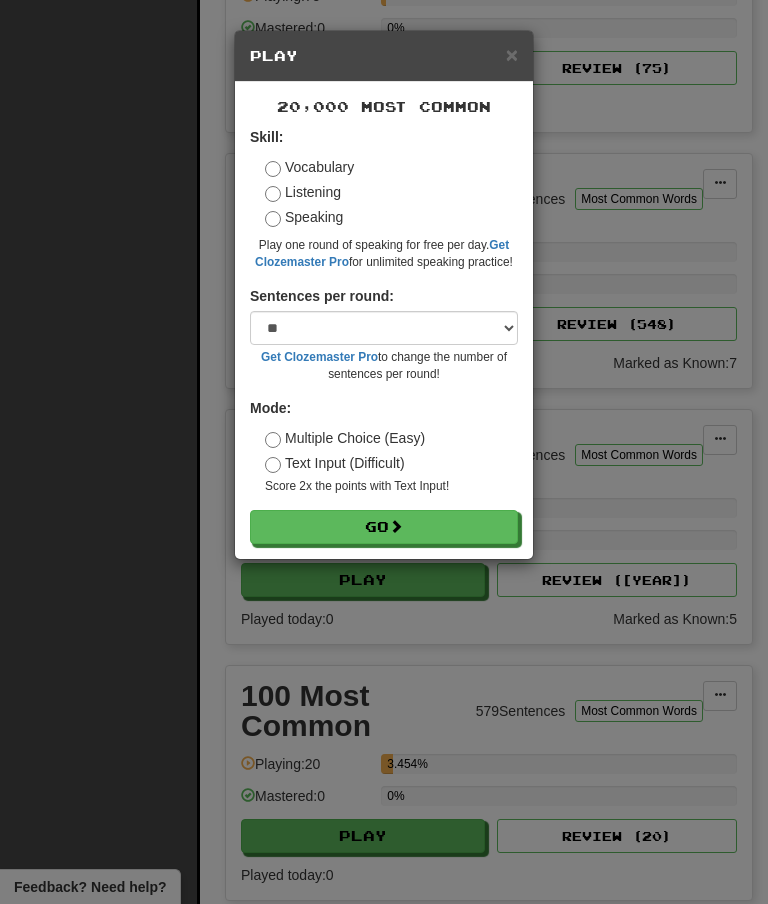 click on "Skill: Vocabulary Listening Speaking Play one round of speaking for free per day.  Get Clozemaster Pro  for unlimited speaking practice!" at bounding box center [384, 199] 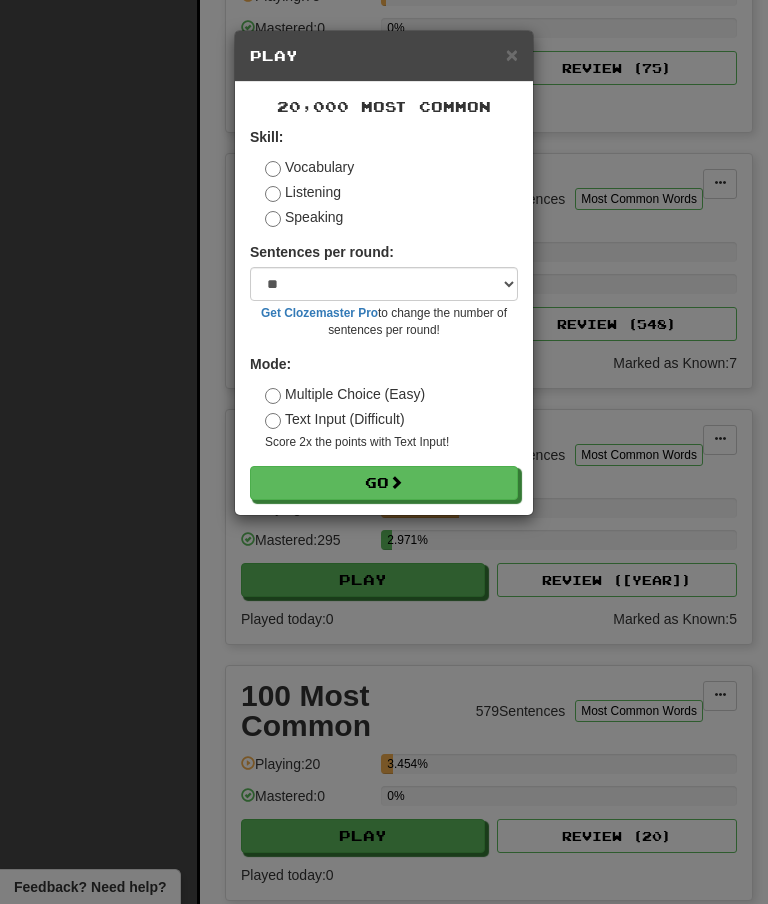 click on "×" at bounding box center [512, 54] 